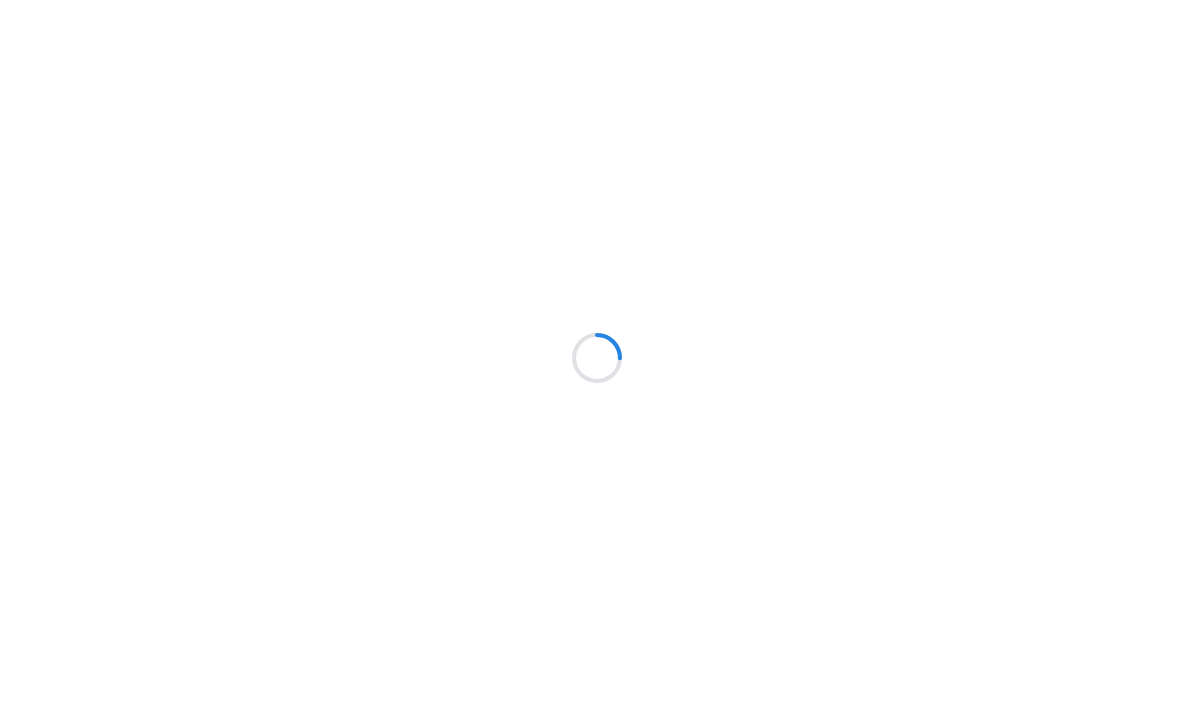 scroll, scrollTop: 0, scrollLeft: 0, axis: both 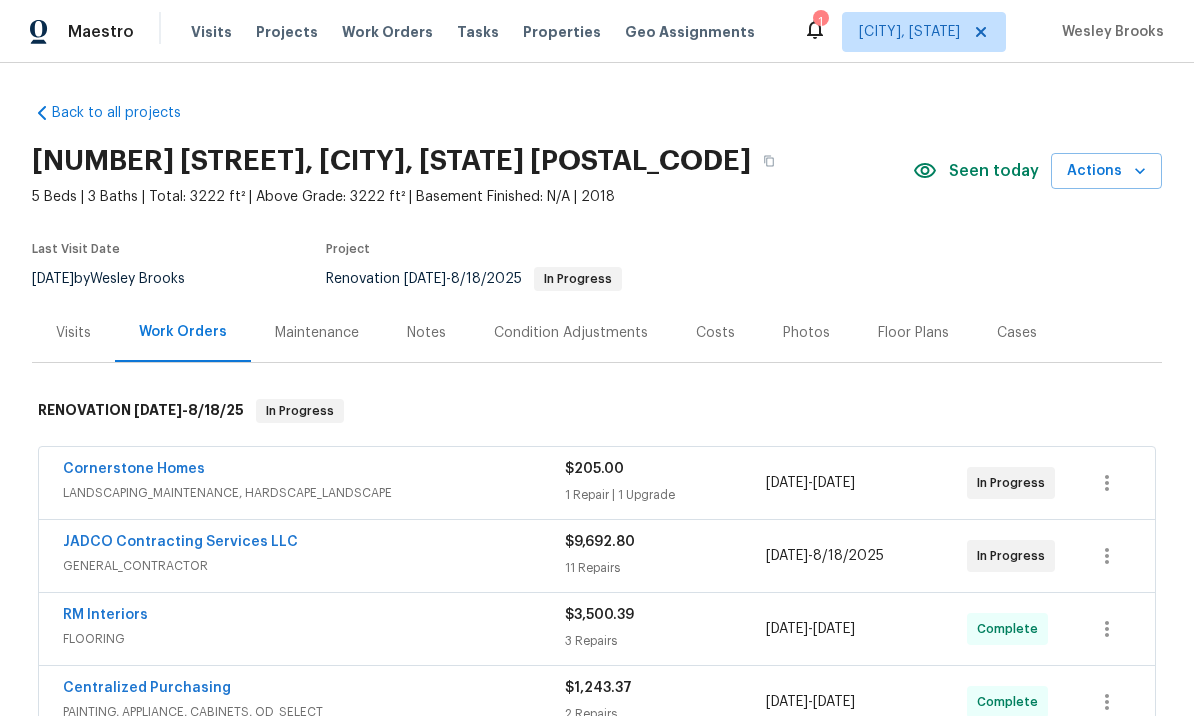 click on "Costs" at bounding box center (715, 333) 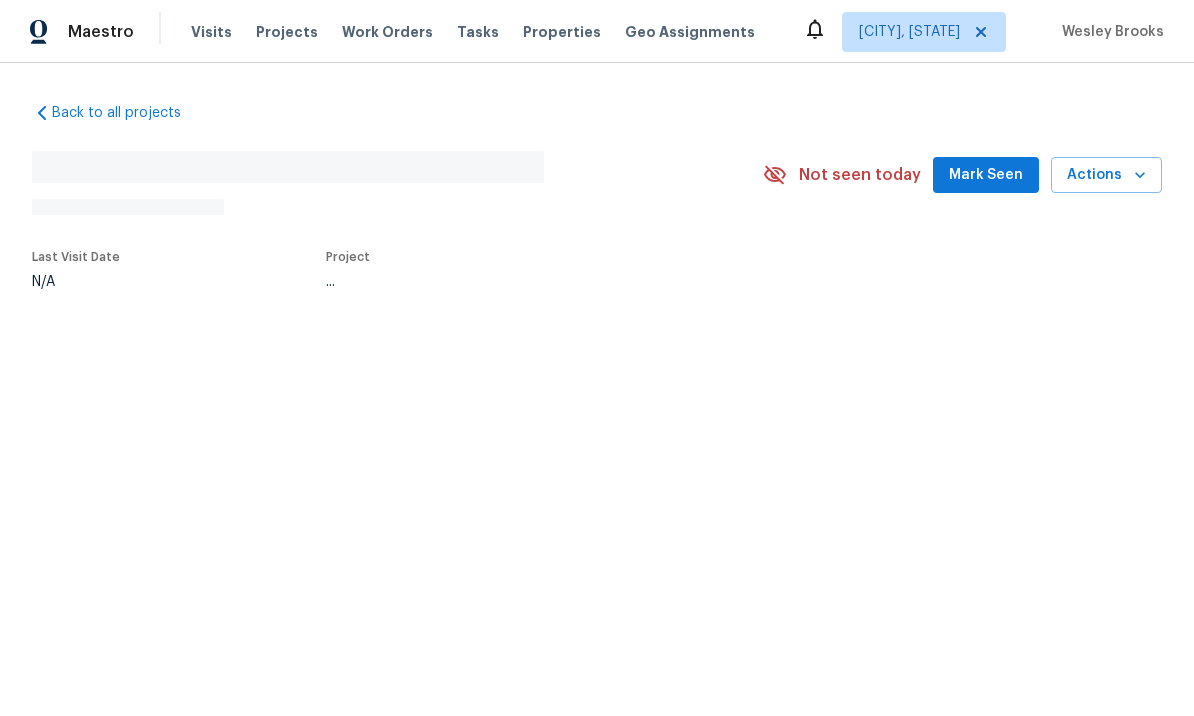 scroll, scrollTop: 0, scrollLeft: 0, axis: both 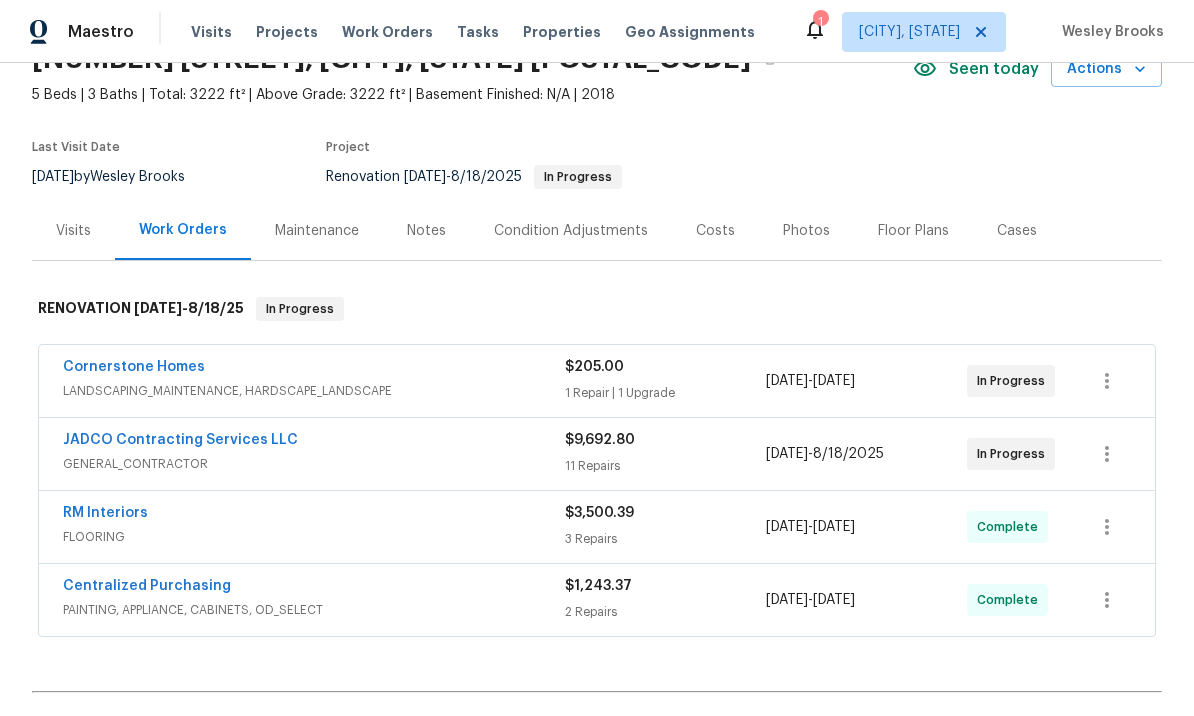 click on "Cornerstone Homes" at bounding box center [134, 367] 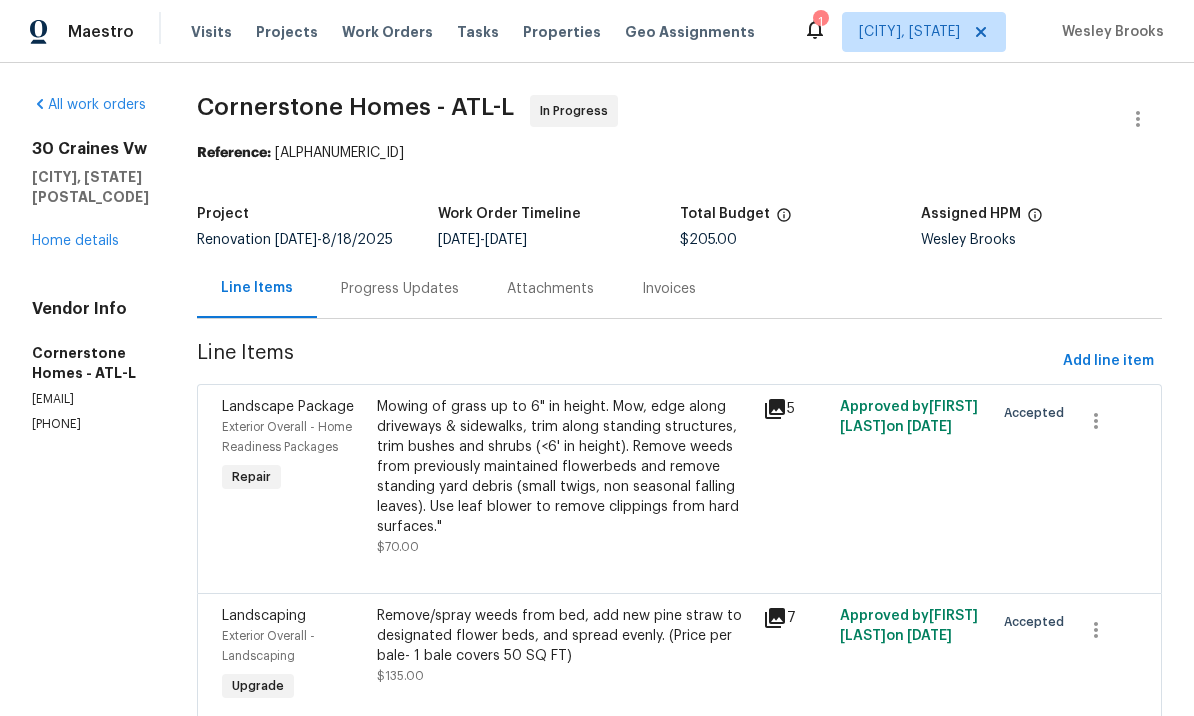 click on "Progress Updates" at bounding box center (400, 289) 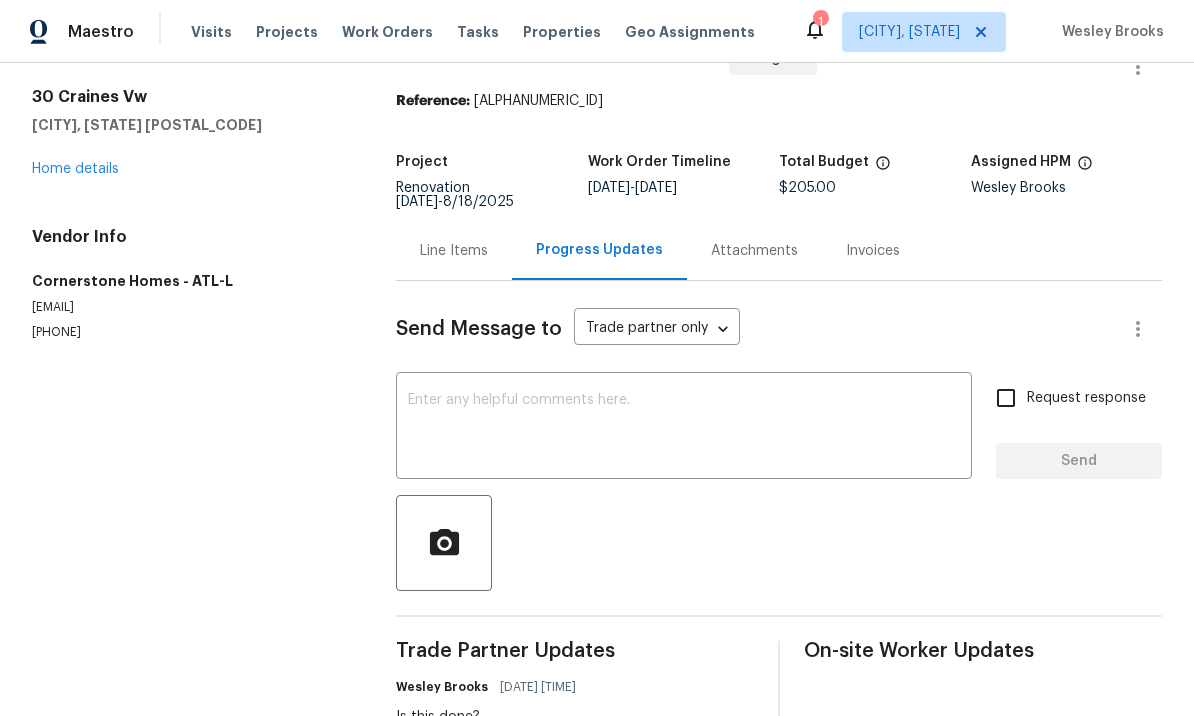 scroll, scrollTop: 51, scrollLeft: 0, axis: vertical 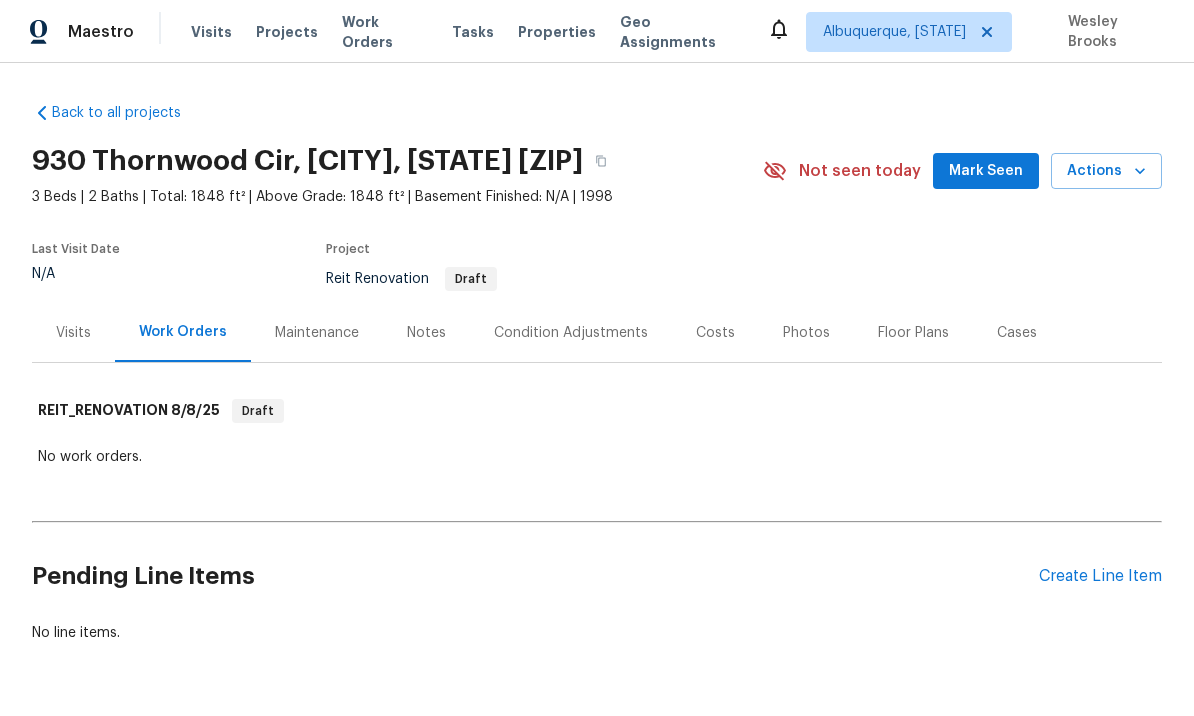 click on "Mark Seen" at bounding box center (986, 171) 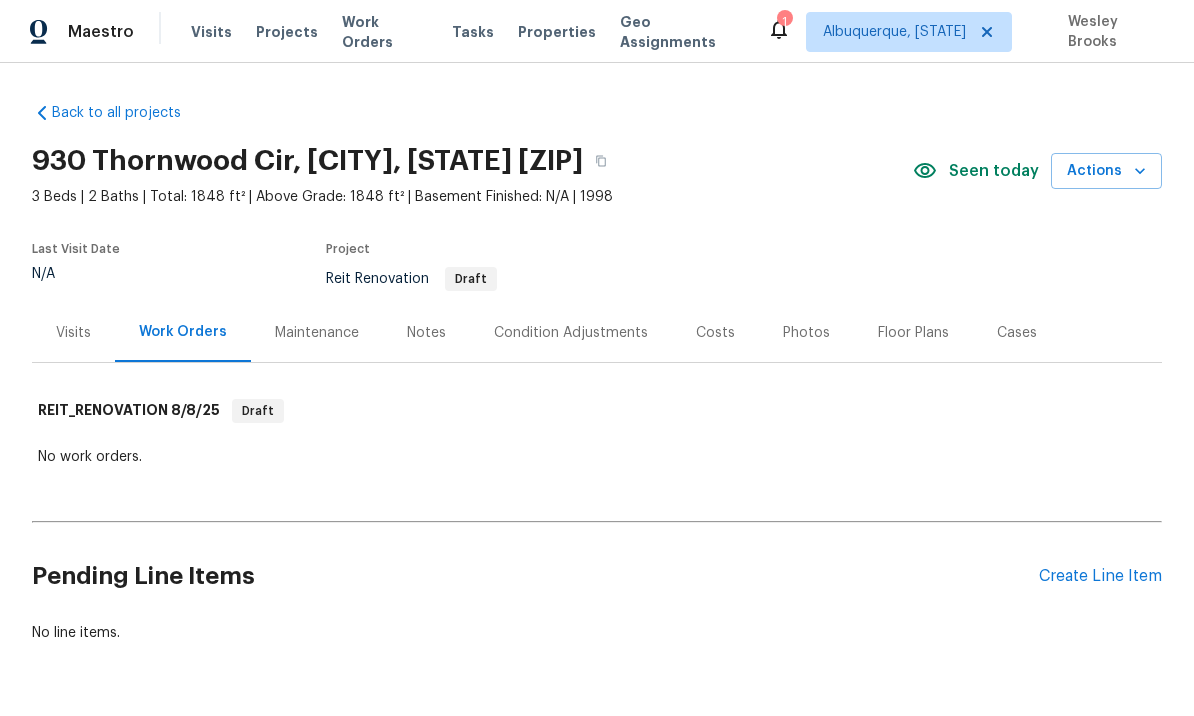 click on "Create Line Item" at bounding box center (1100, 576) 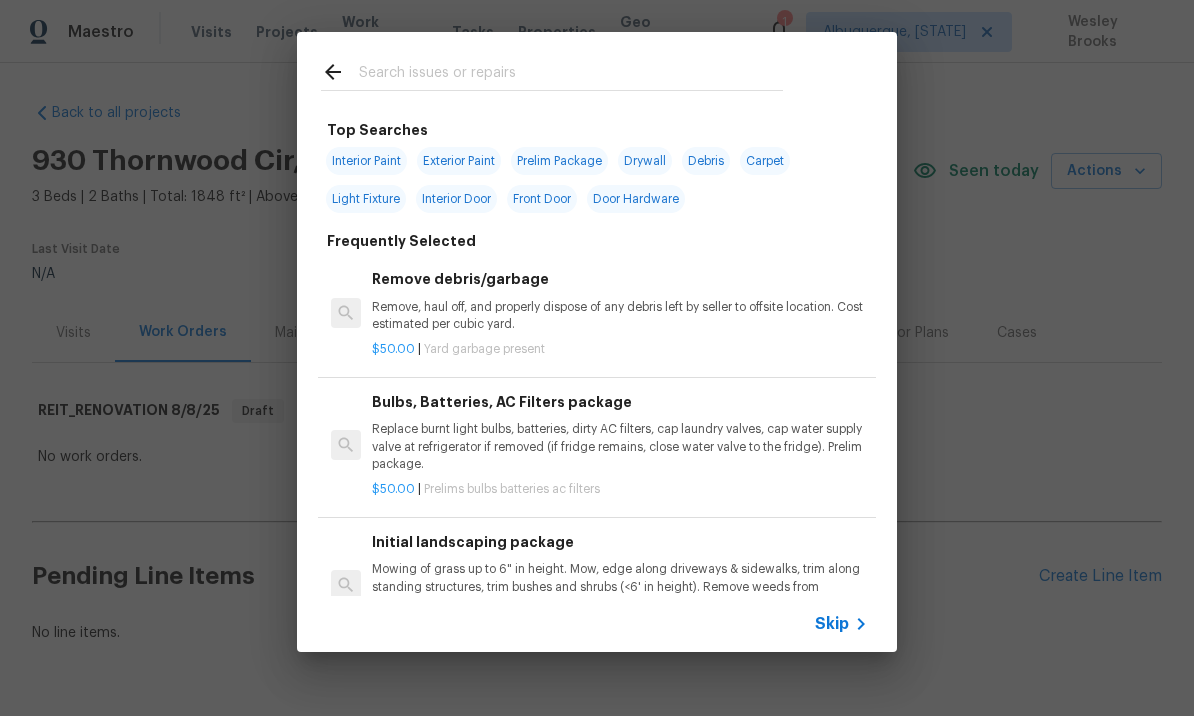 click at bounding box center (571, 75) 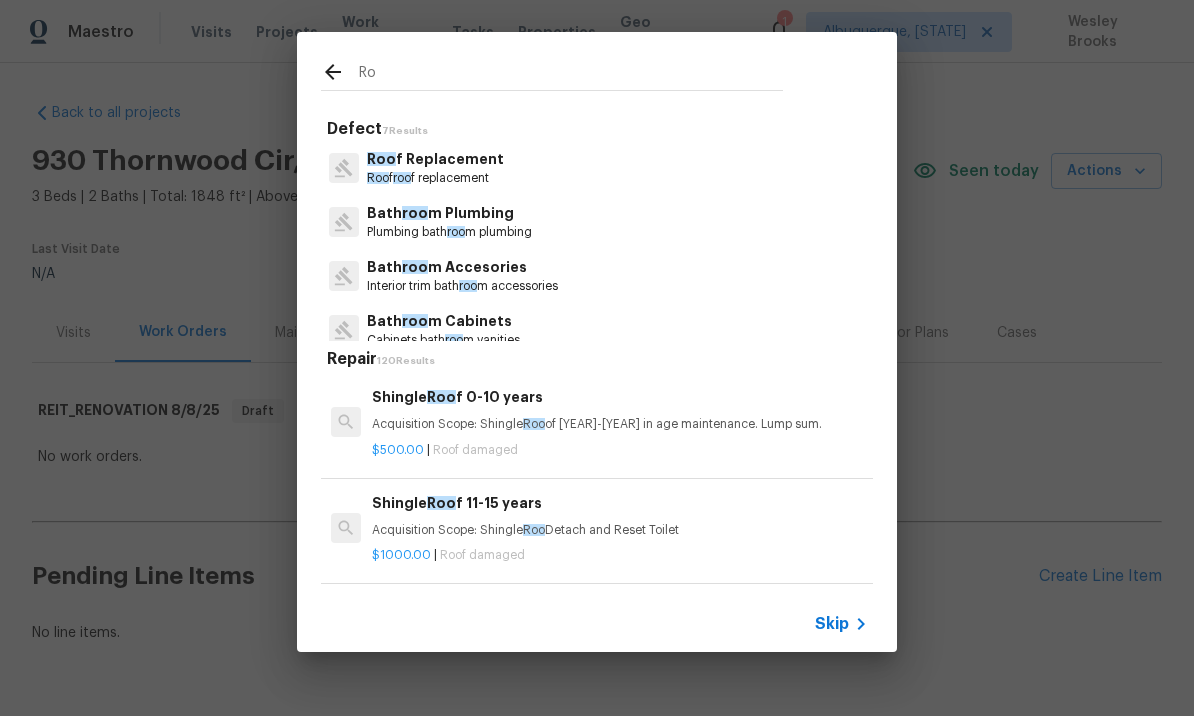 type on "R" 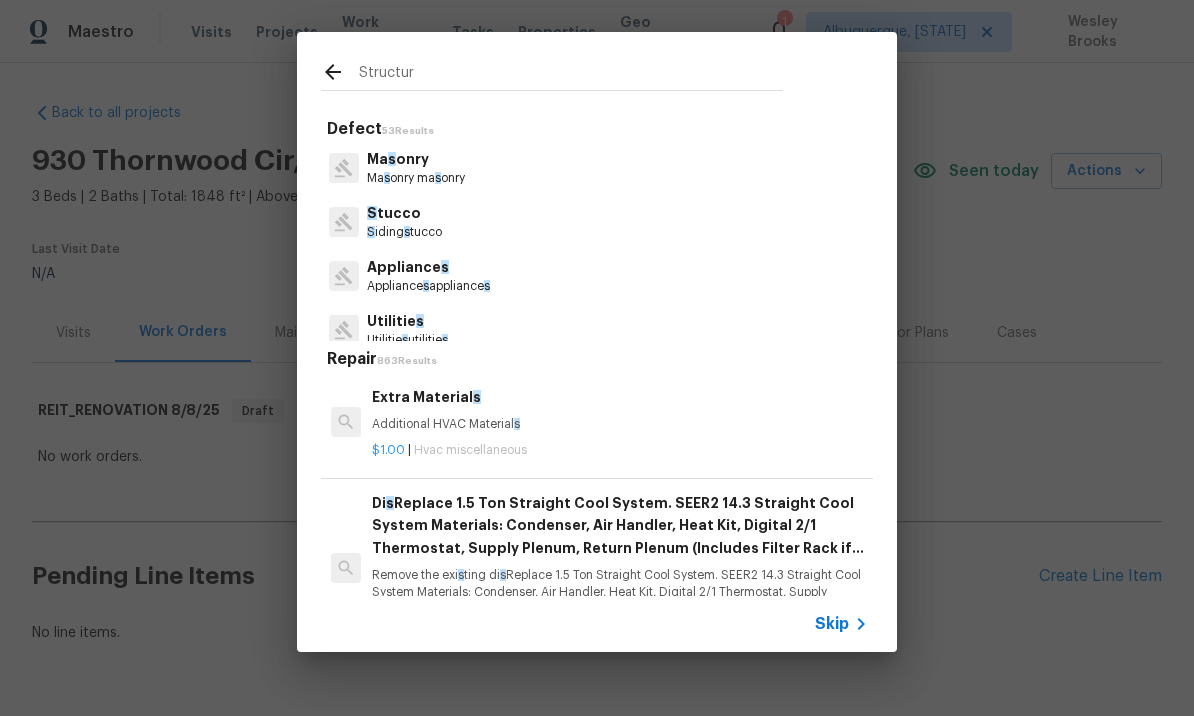 type on "Structure" 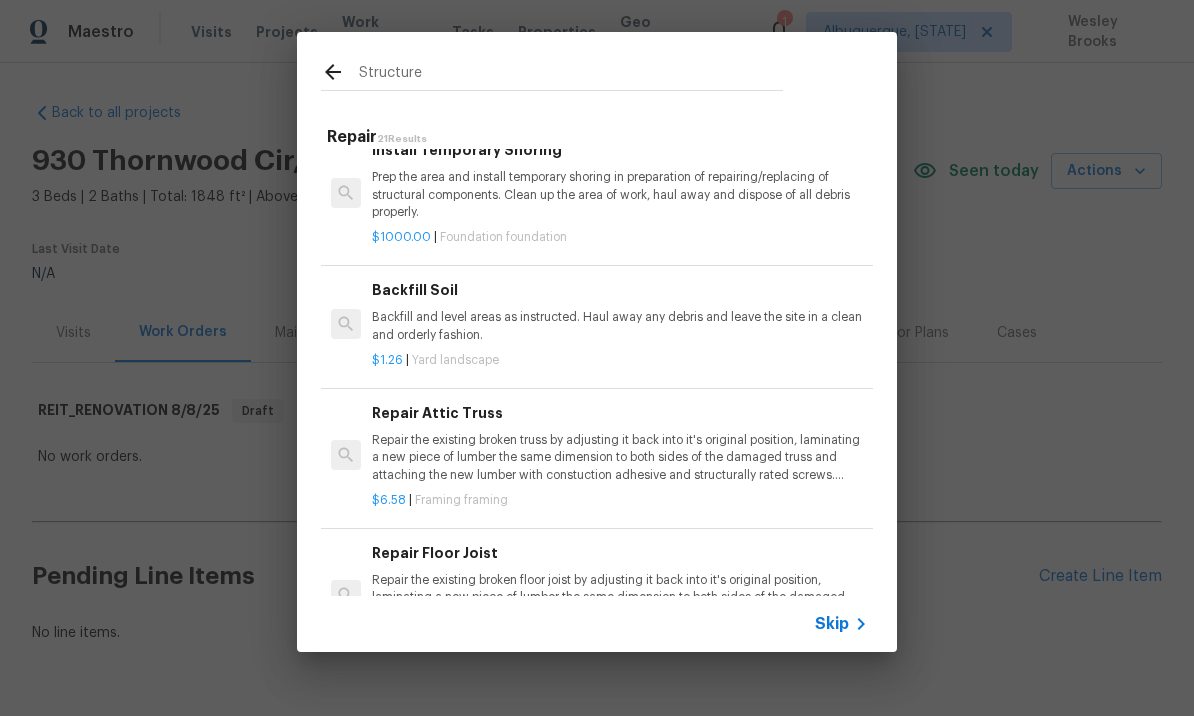 scroll, scrollTop: 2405, scrollLeft: 0, axis: vertical 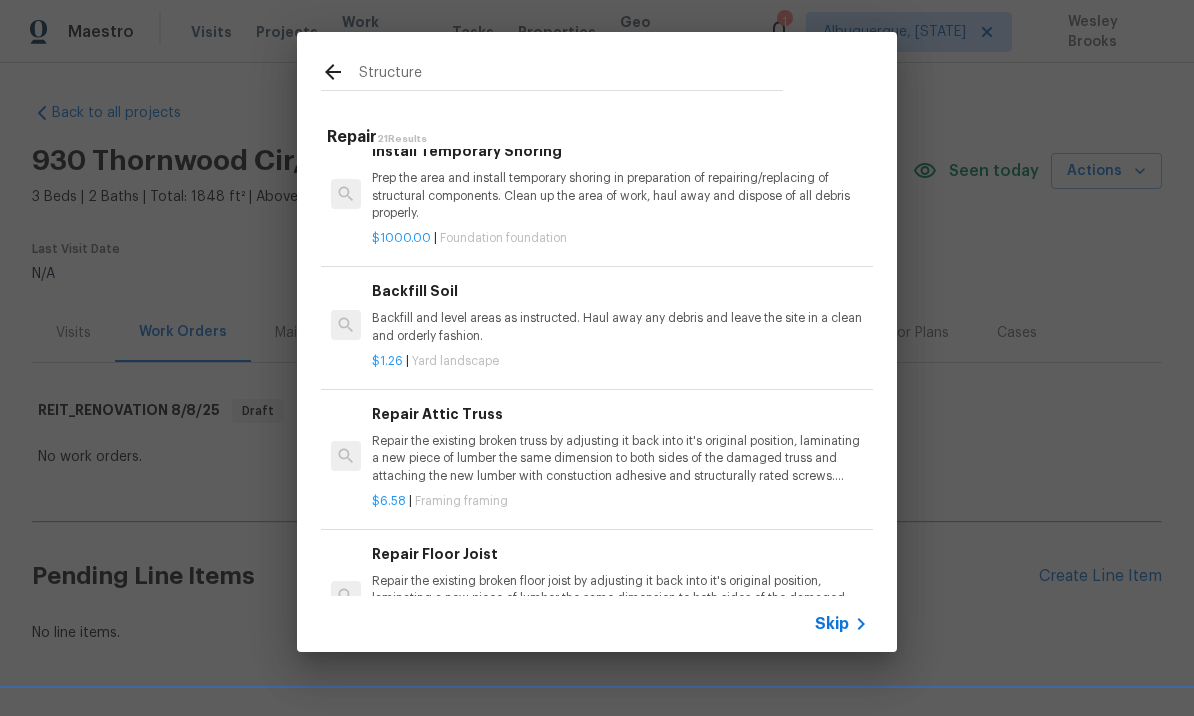 click on "Repair the existing broken truss by adjusting it back into it's original position, laminating a new piece of lumber the same dimension to both sides of the damaged truss and attaching the new lumber with constuction adhesive and structurally rated screws. Ensure that the truss reinforcements extend at lease 2ft past on either side of the damage." at bounding box center (620, 458) 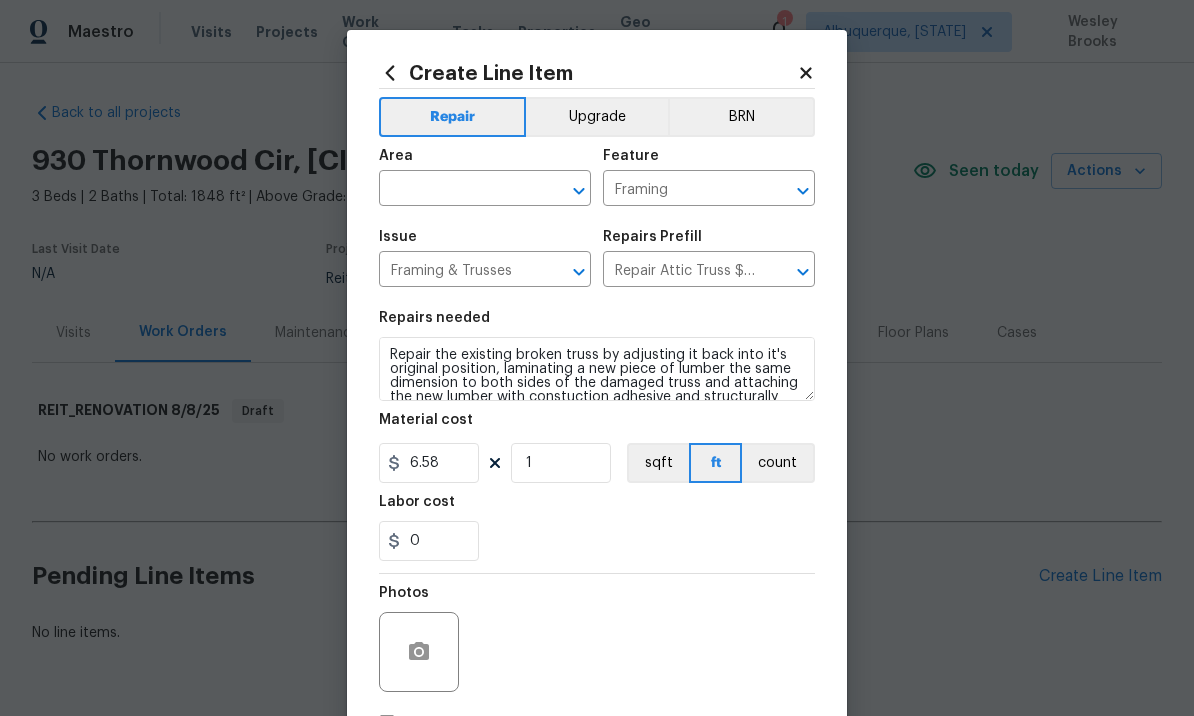 click at bounding box center [457, 190] 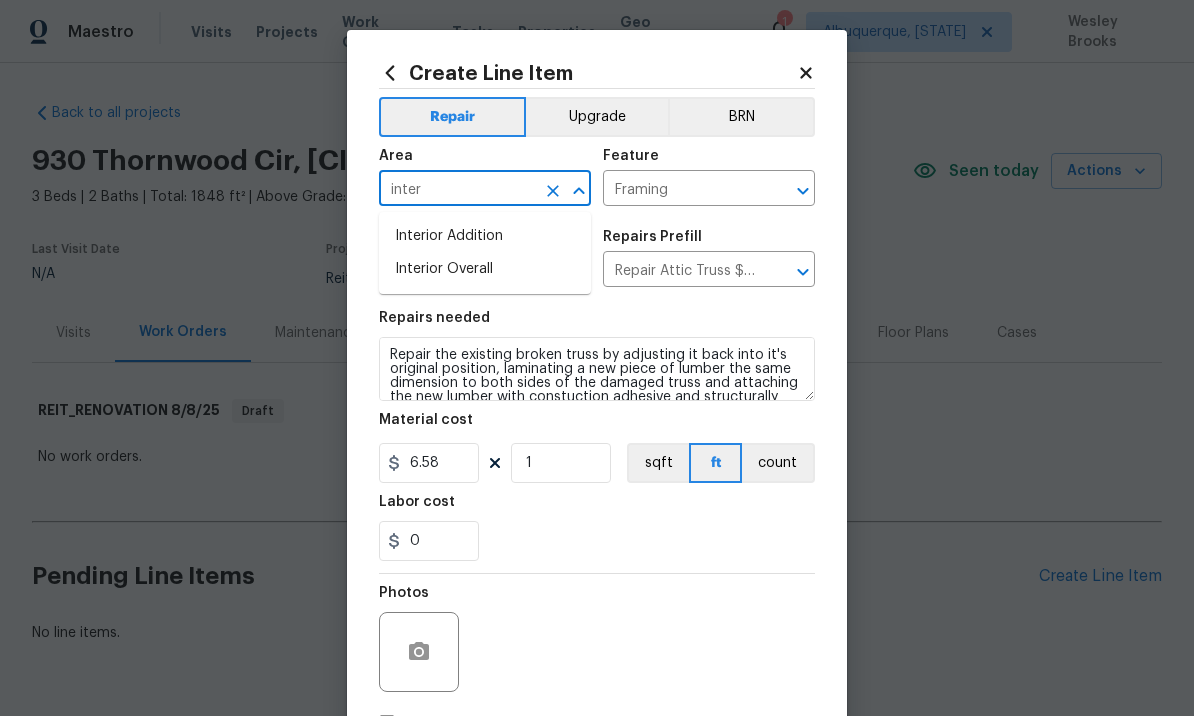 click on "Interior Overall" at bounding box center (485, 269) 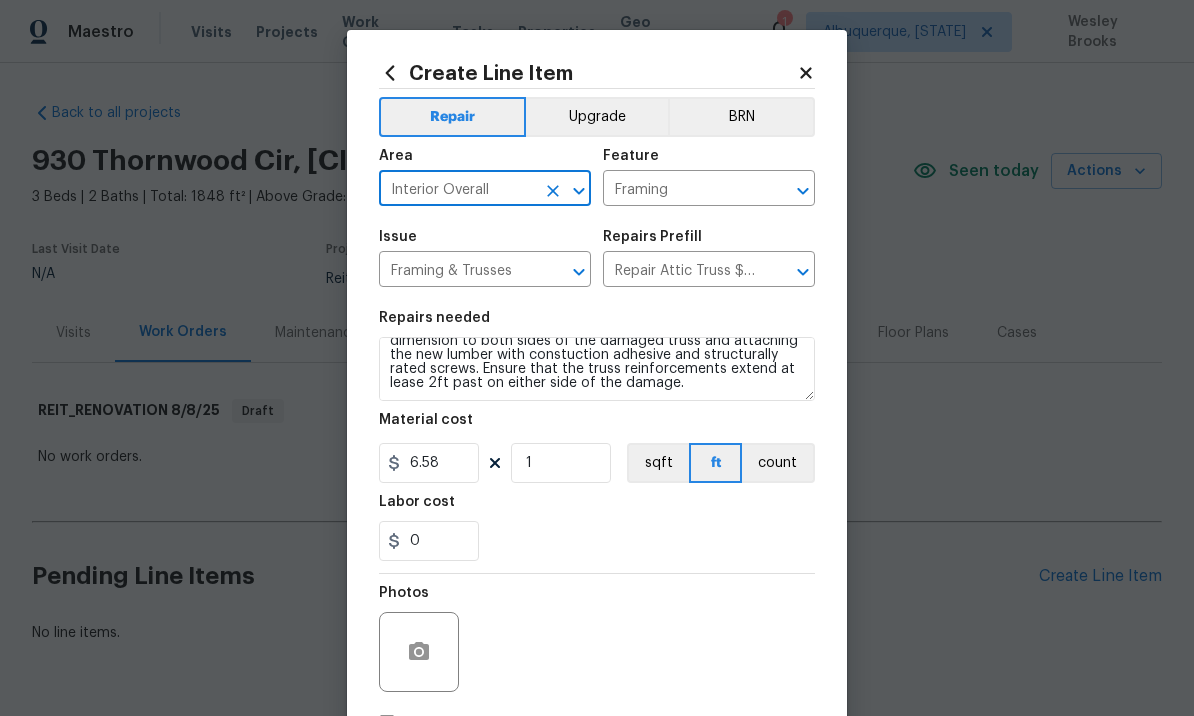 scroll, scrollTop: 42, scrollLeft: 0, axis: vertical 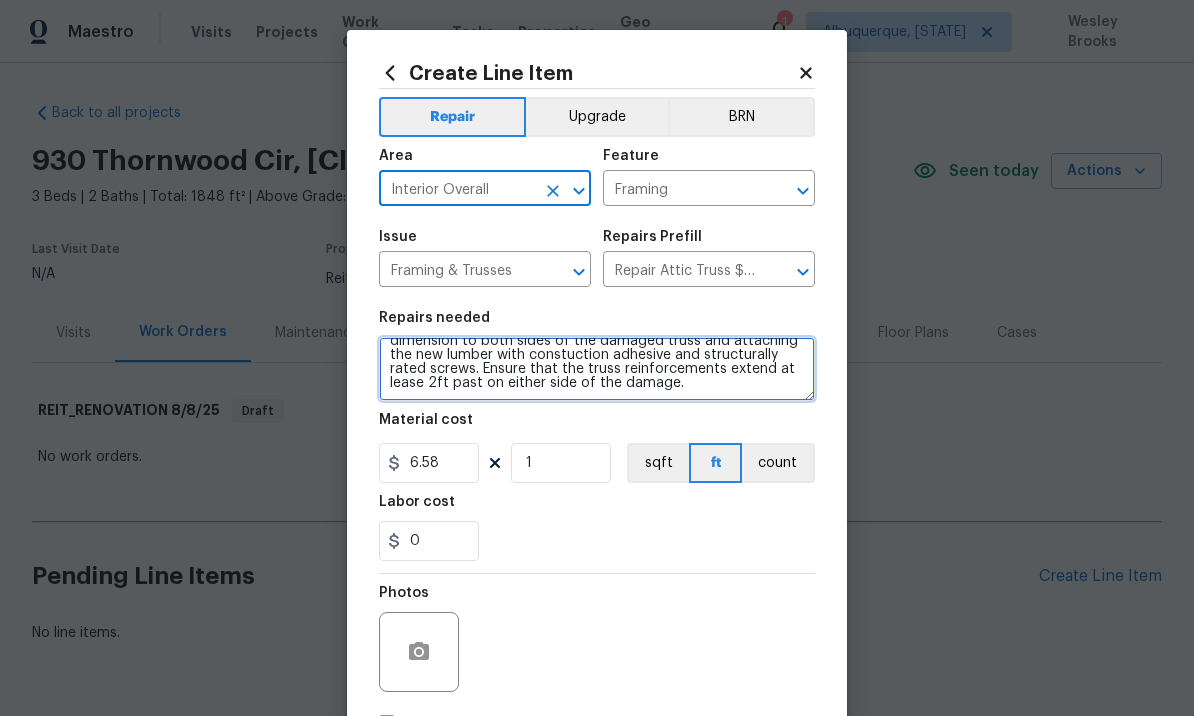 click on "Repair the existing broken truss by adjusting it back into it's original position, laminating a new piece of lumber the same dimension to both sides of the damaged truss and attaching the new lumber with constuction adhesive and structurally rated screws. Ensure that the truss reinforcements extend at lease 2ft past on either side of the damage." at bounding box center [597, 369] 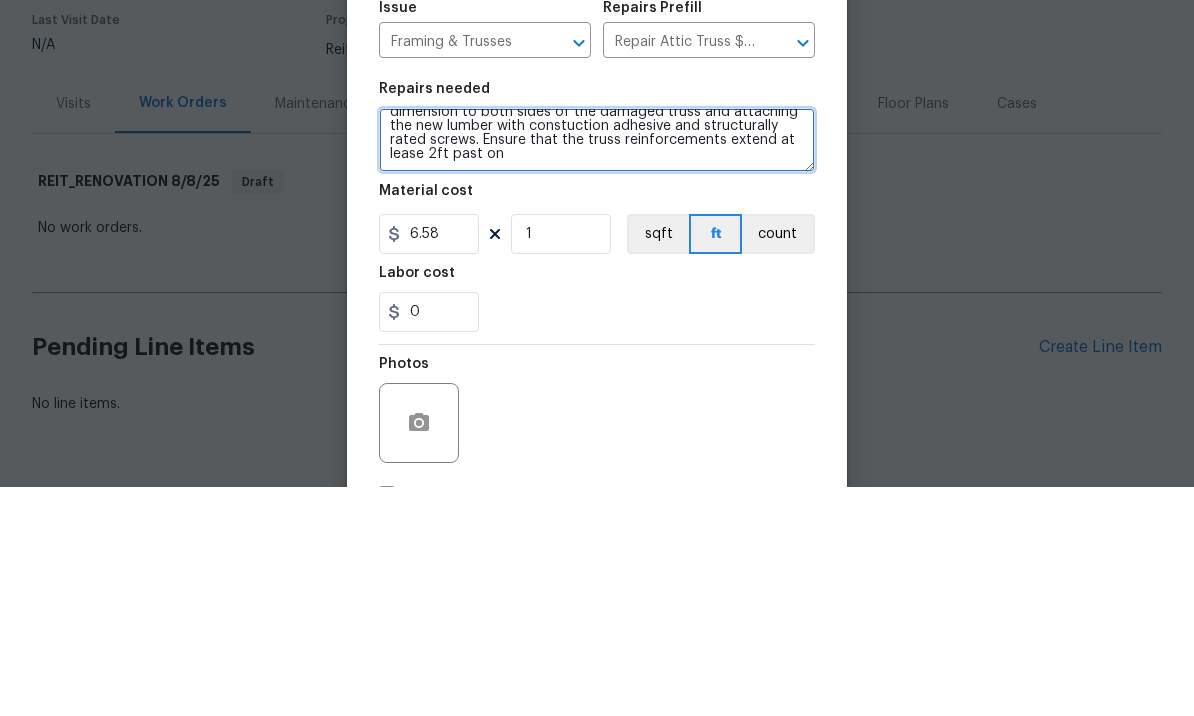 type on "Repair the existing broken truss by adjusting it back into it's original position, laminating a new piece of lumber the same dimension to both sides of the damaged truss and attaching the new lumber with constuction adhesive and structurally rated screws. Ensure that the truss reinforcements extend at lease 2ft past" 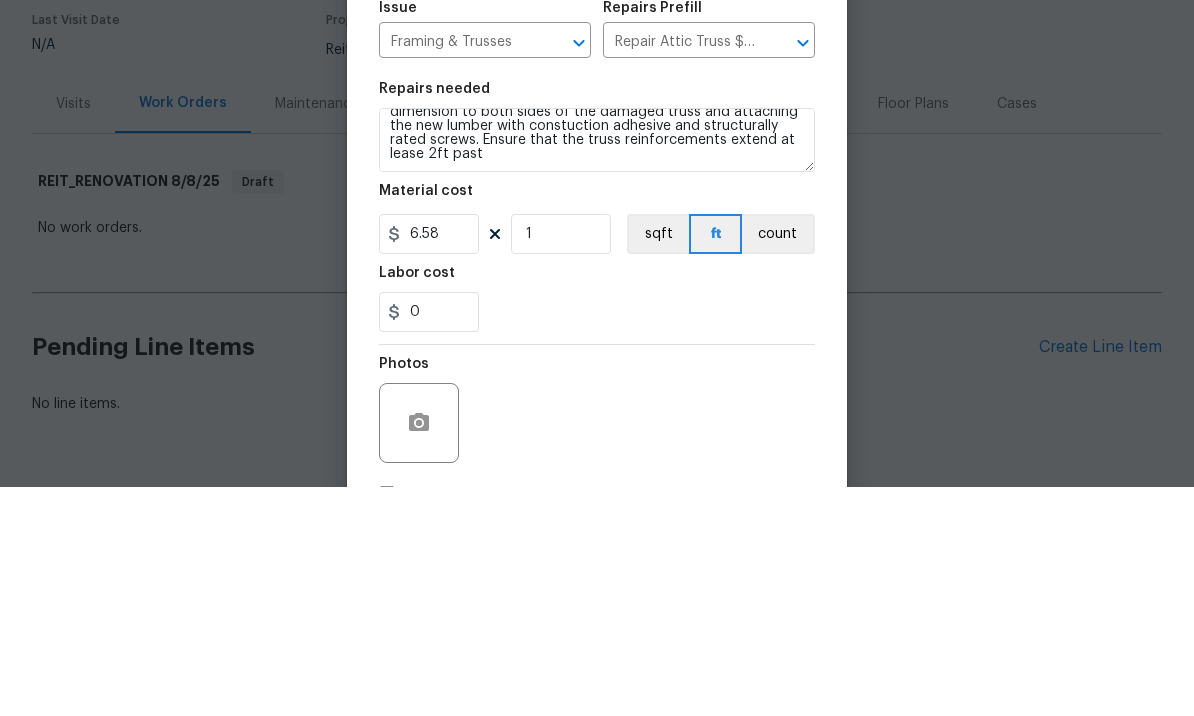 scroll, scrollTop: 62, scrollLeft: 0, axis: vertical 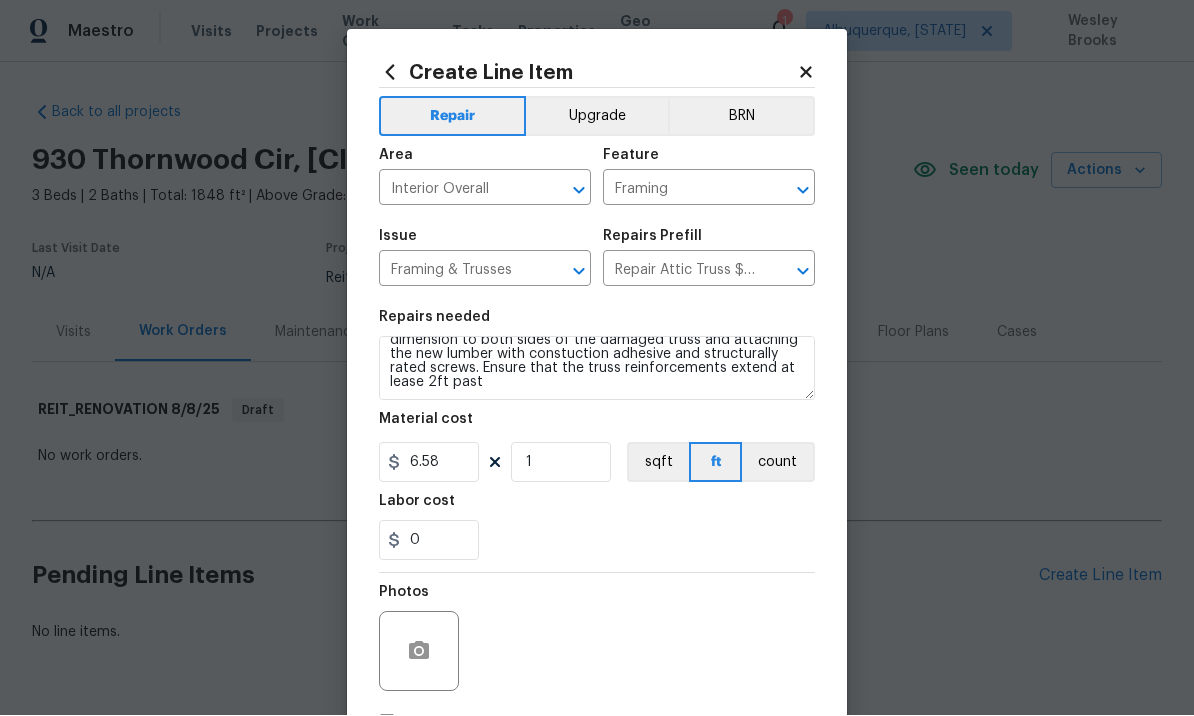 click 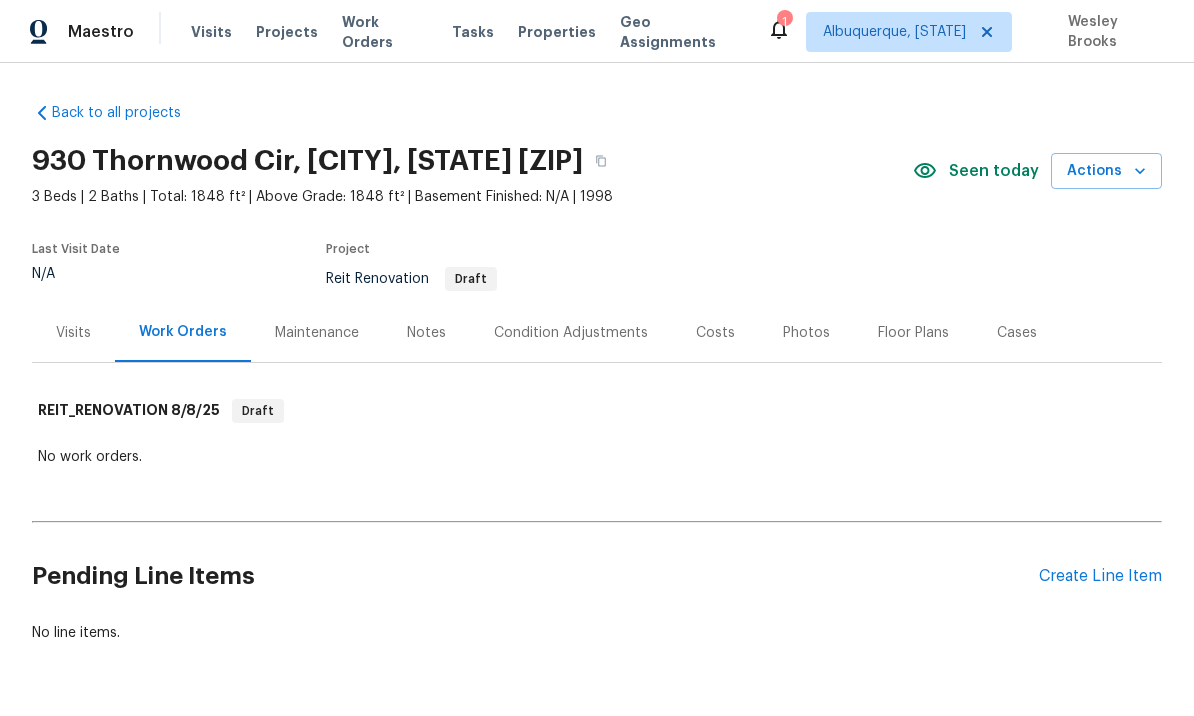 click on "Create Line Item" at bounding box center [1100, 576] 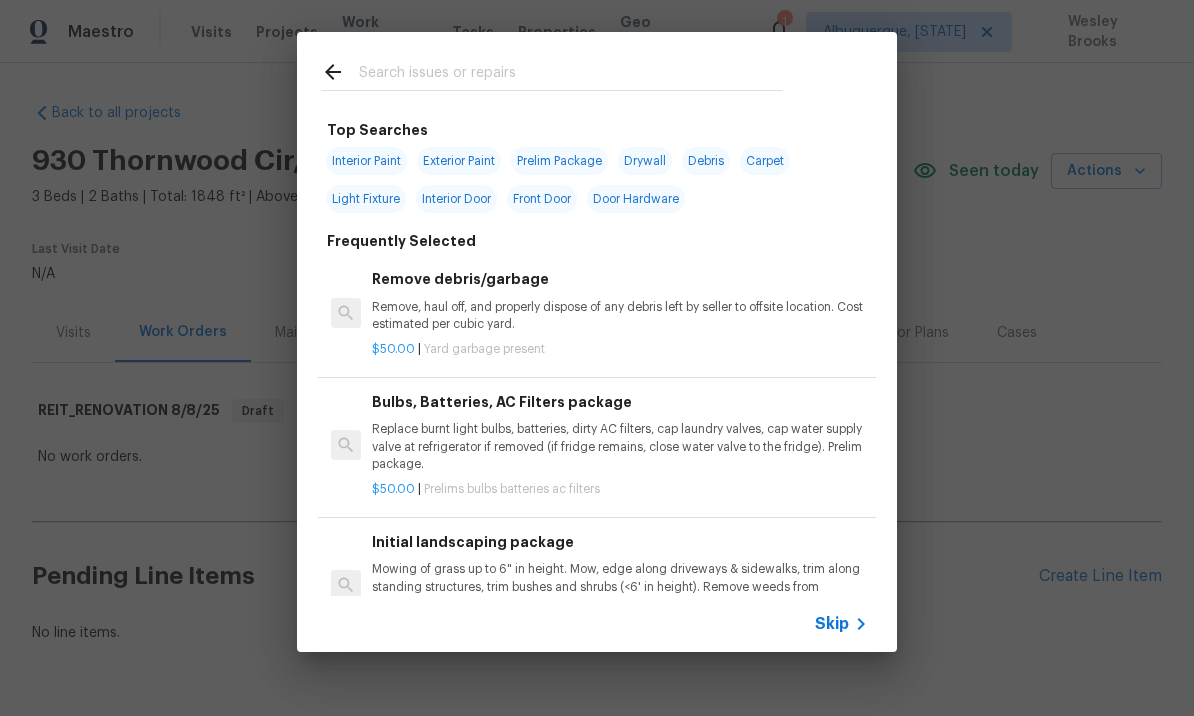 click at bounding box center (571, 75) 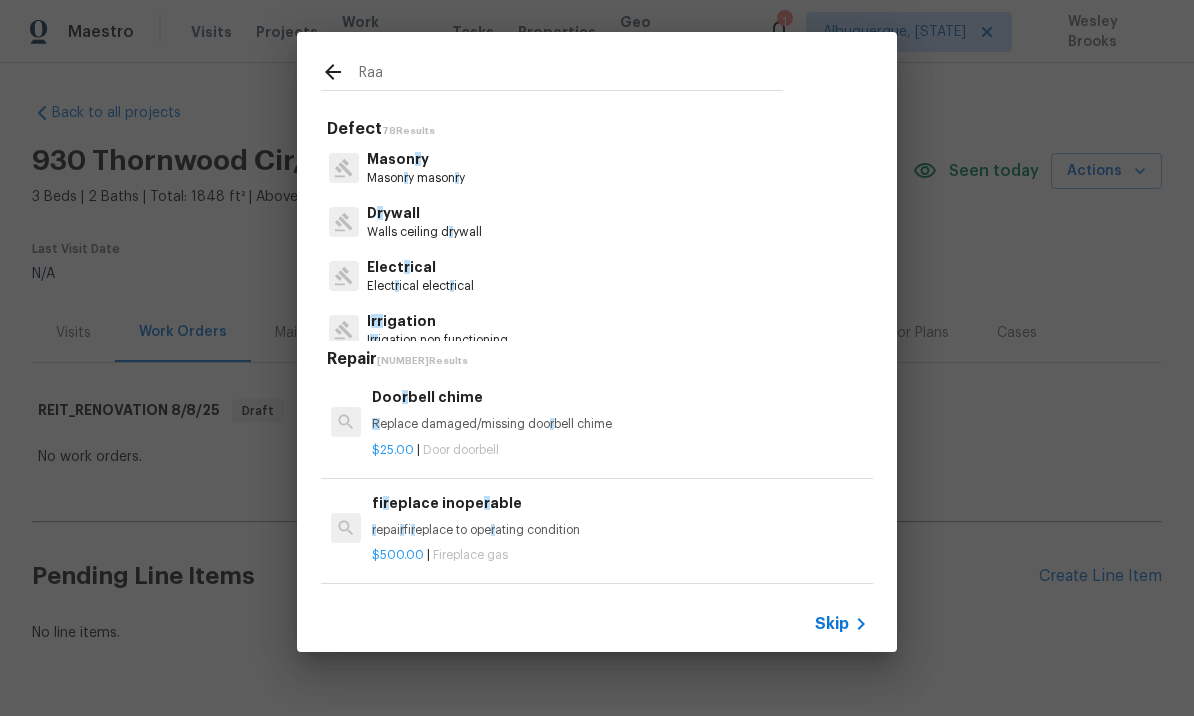 type on "Raas" 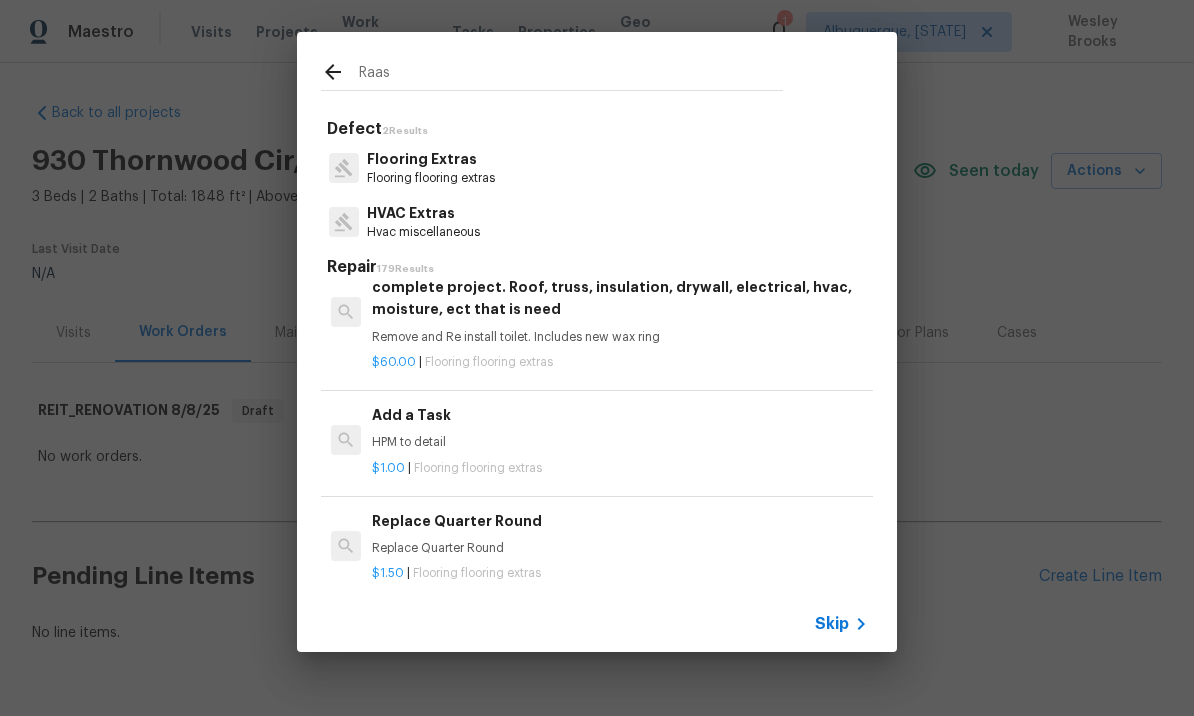 scroll, scrollTop: 357, scrollLeft: 0, axis: vertical 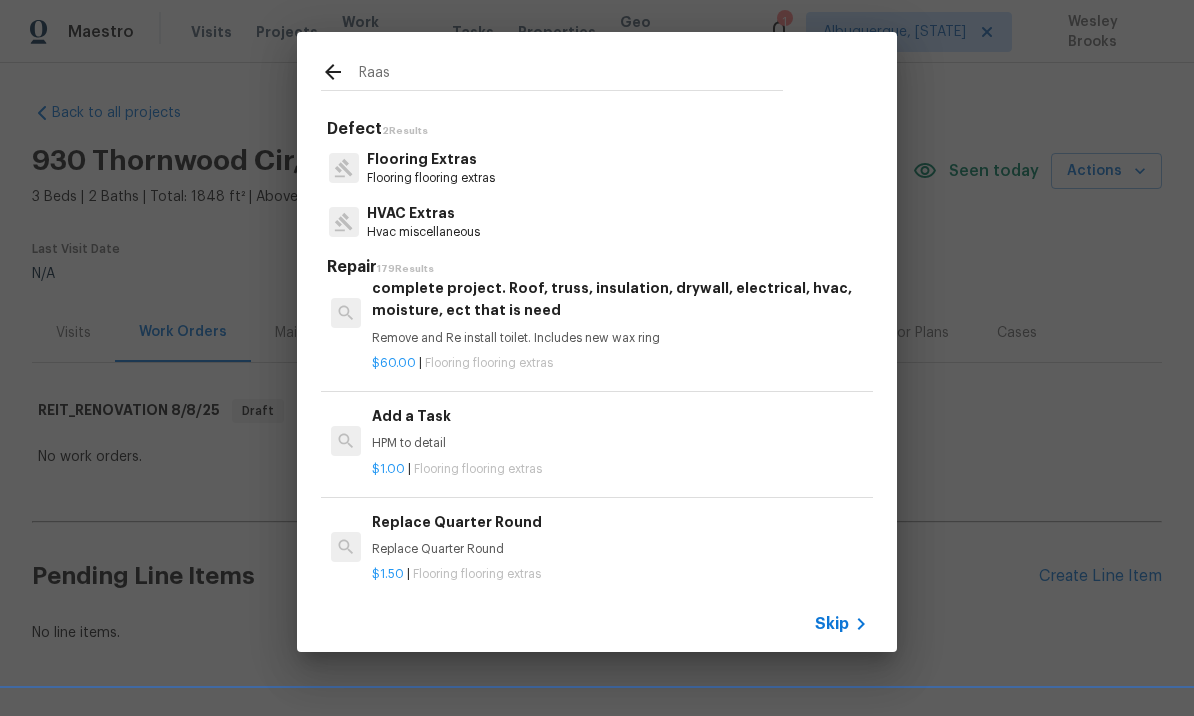 click on "HPM to detail" at bounding box center (620, 443) 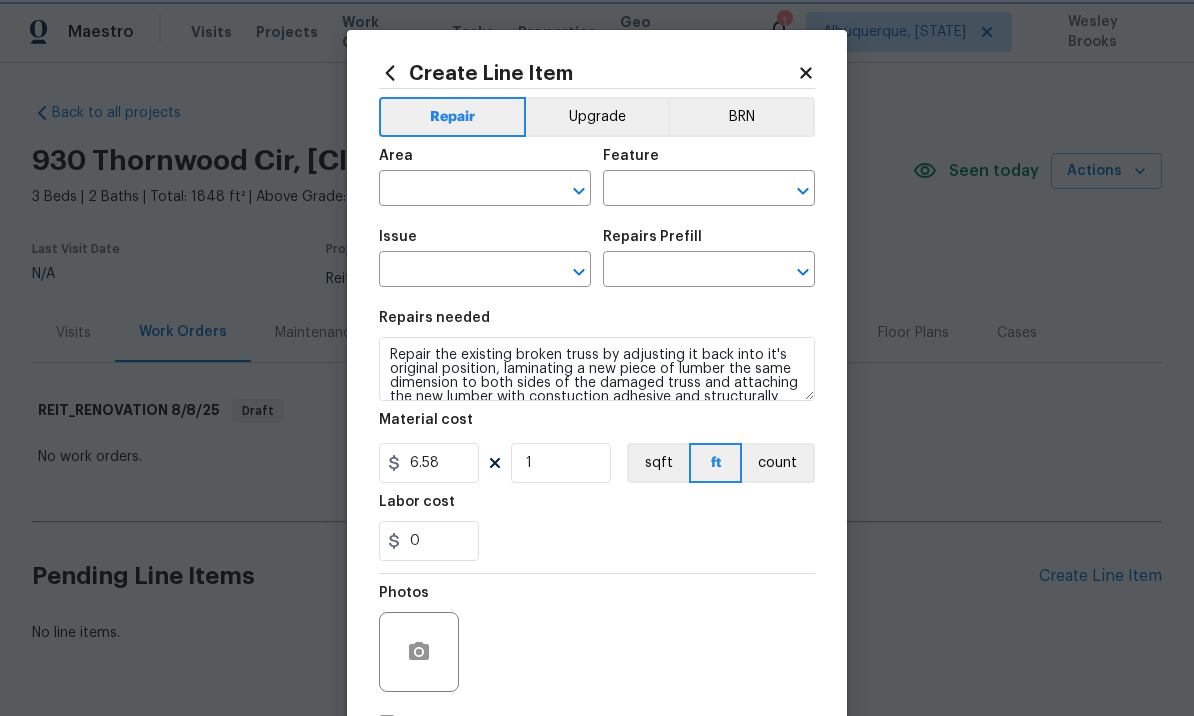 type on "Interior Overall" 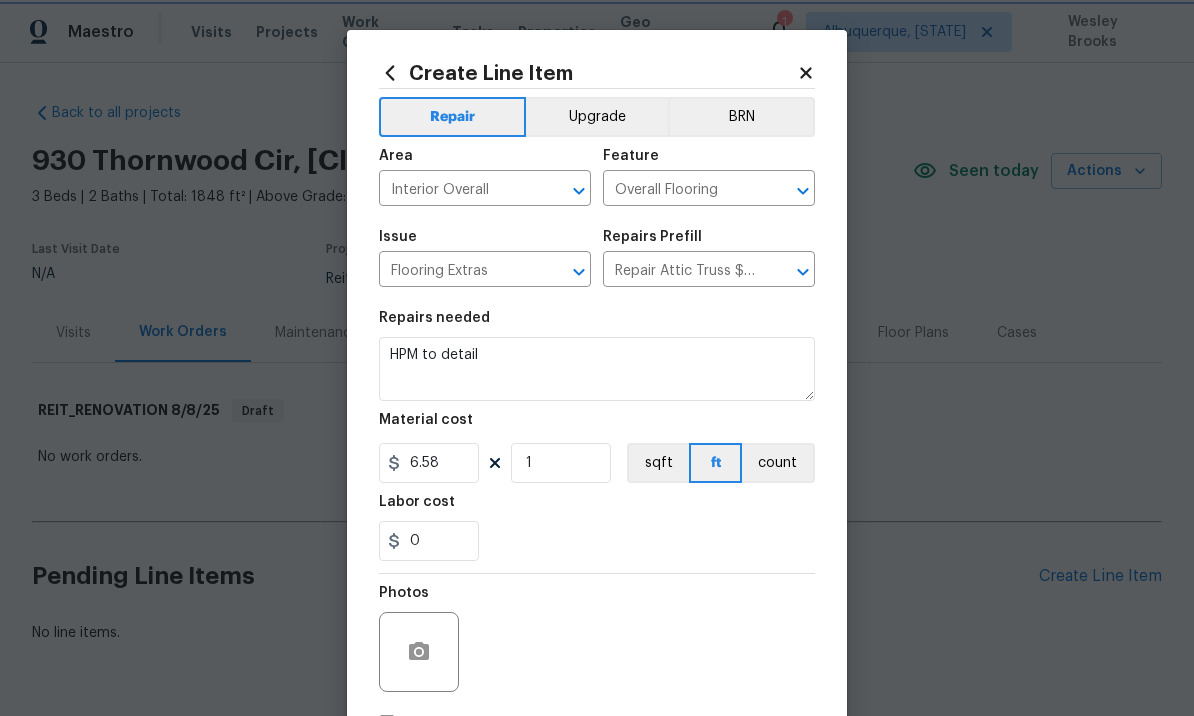 type on "Add a Task $1.00" 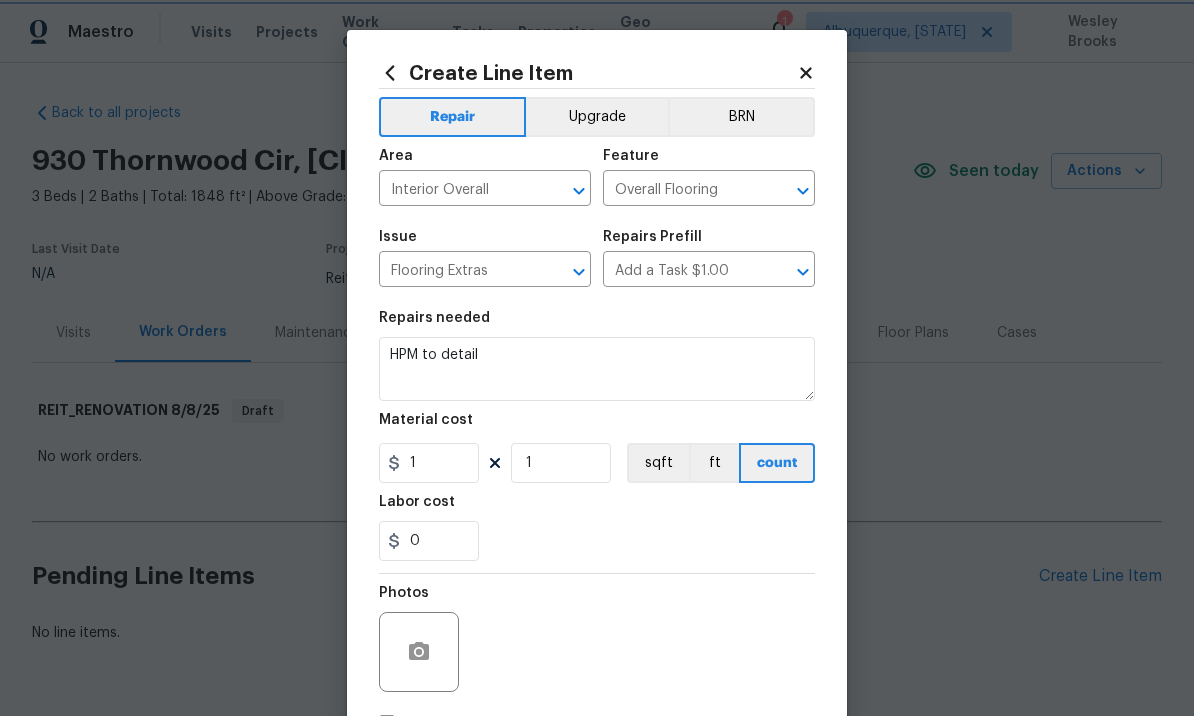 click 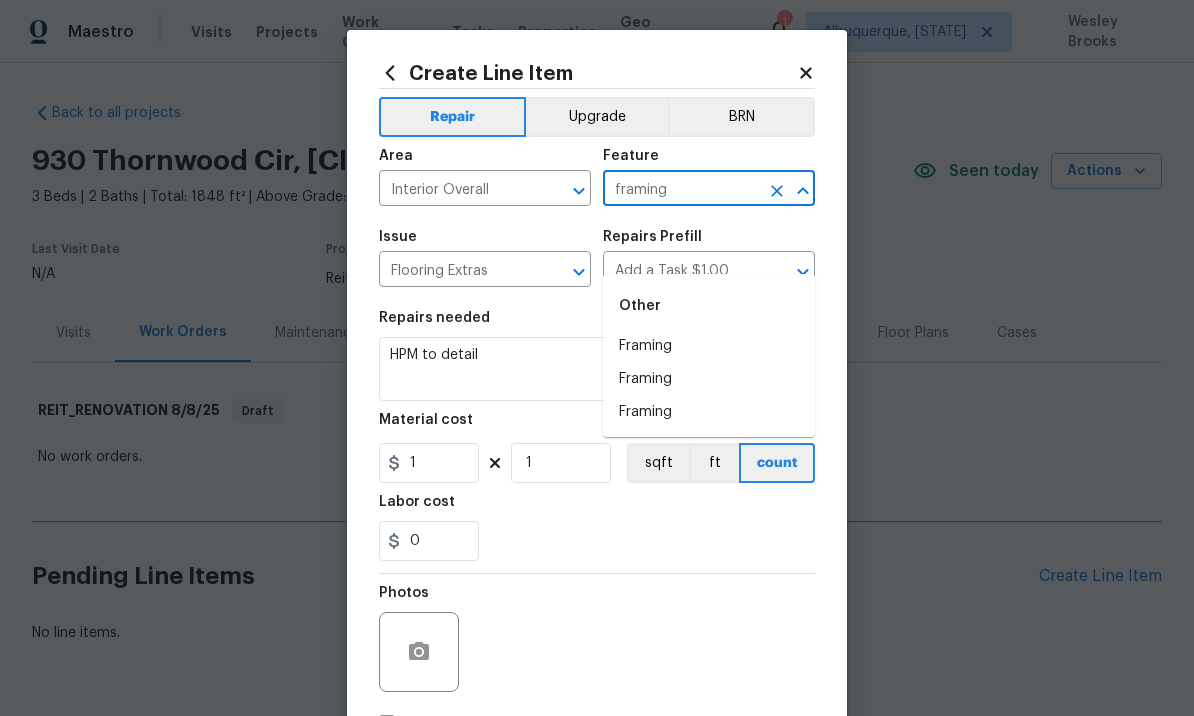 click on "Framing" at bounding box center (709, 346) 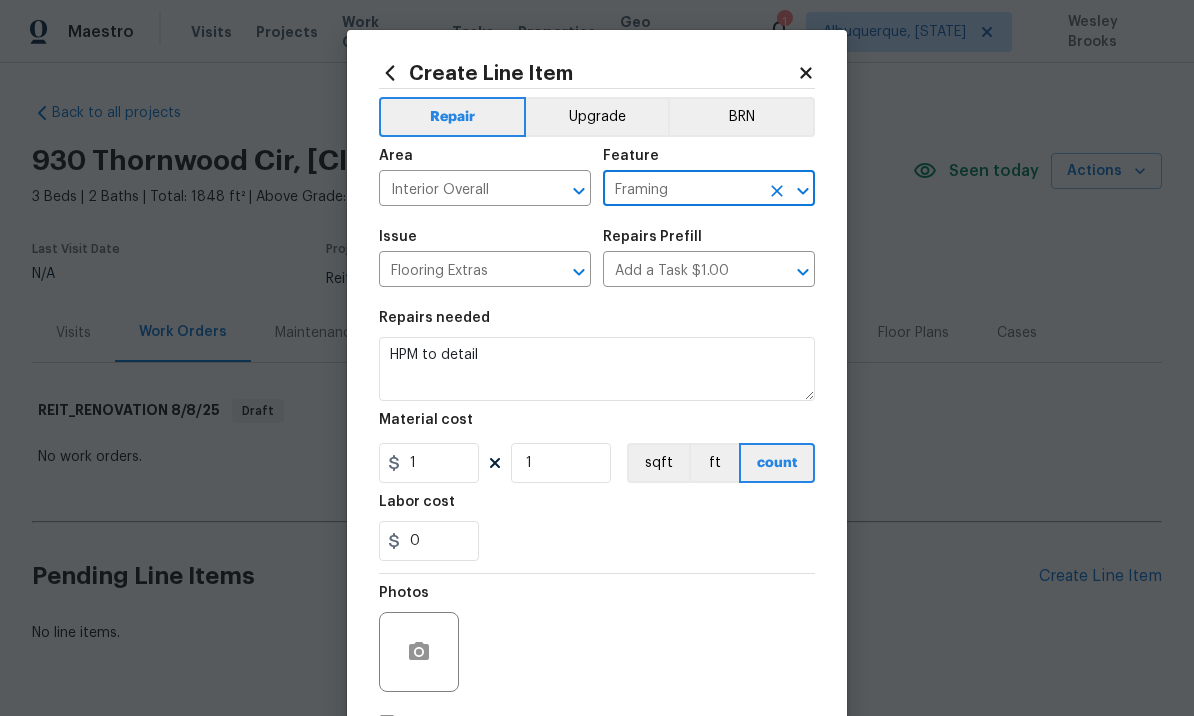 click 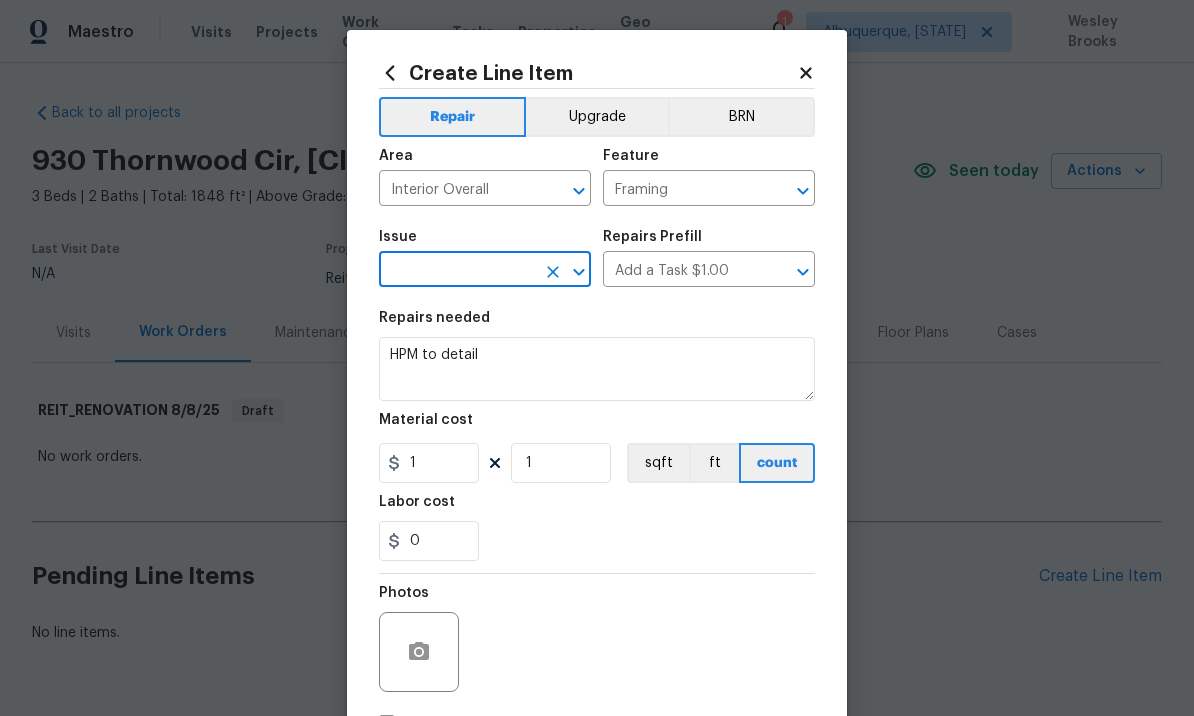 type 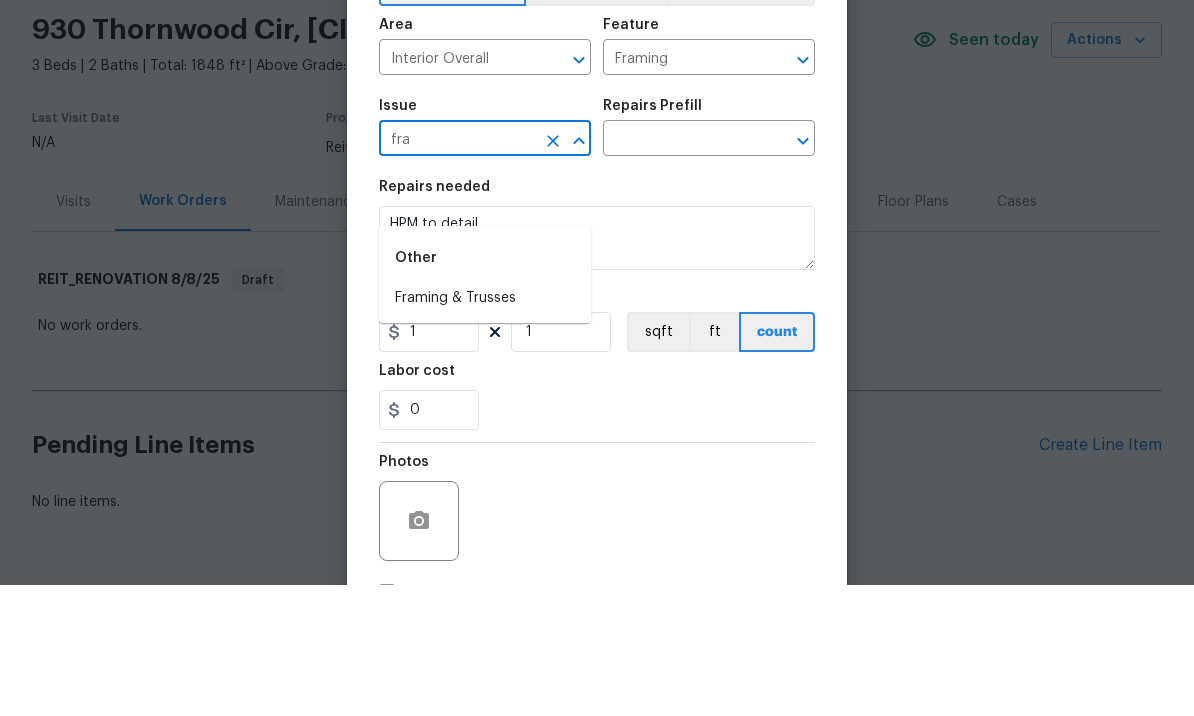 click on "Framing & Trusses" at bounding box center (485, 429) 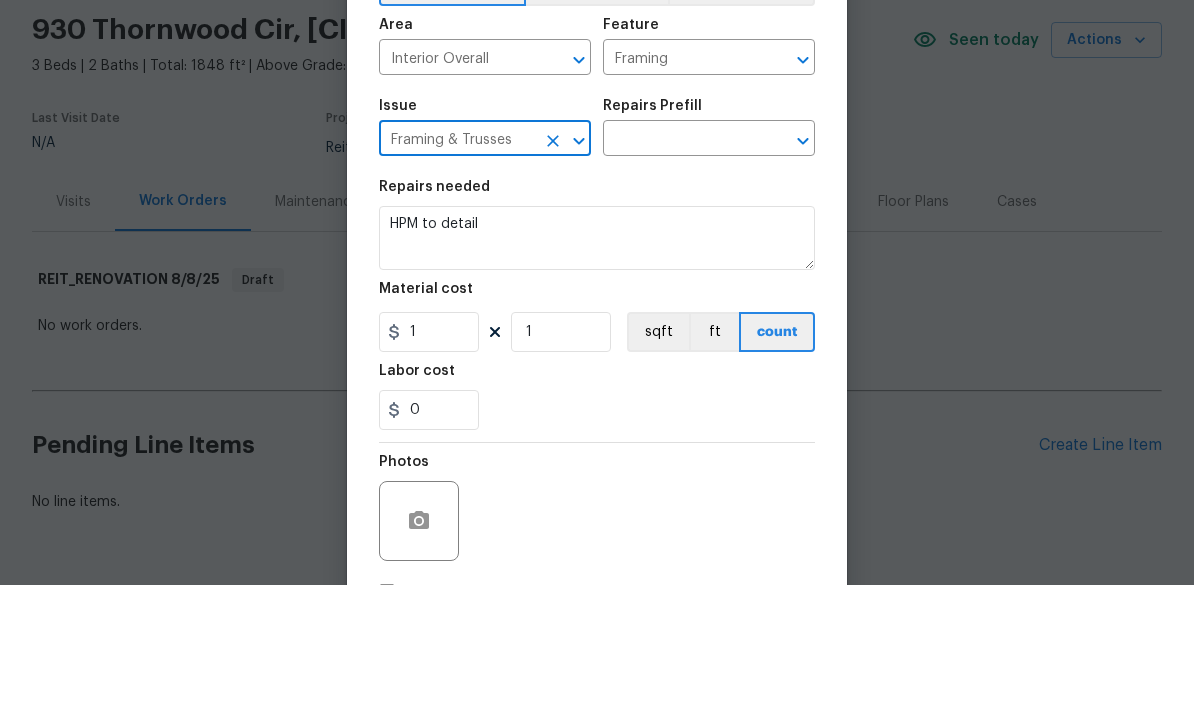 click at bounding box center [681, 271] 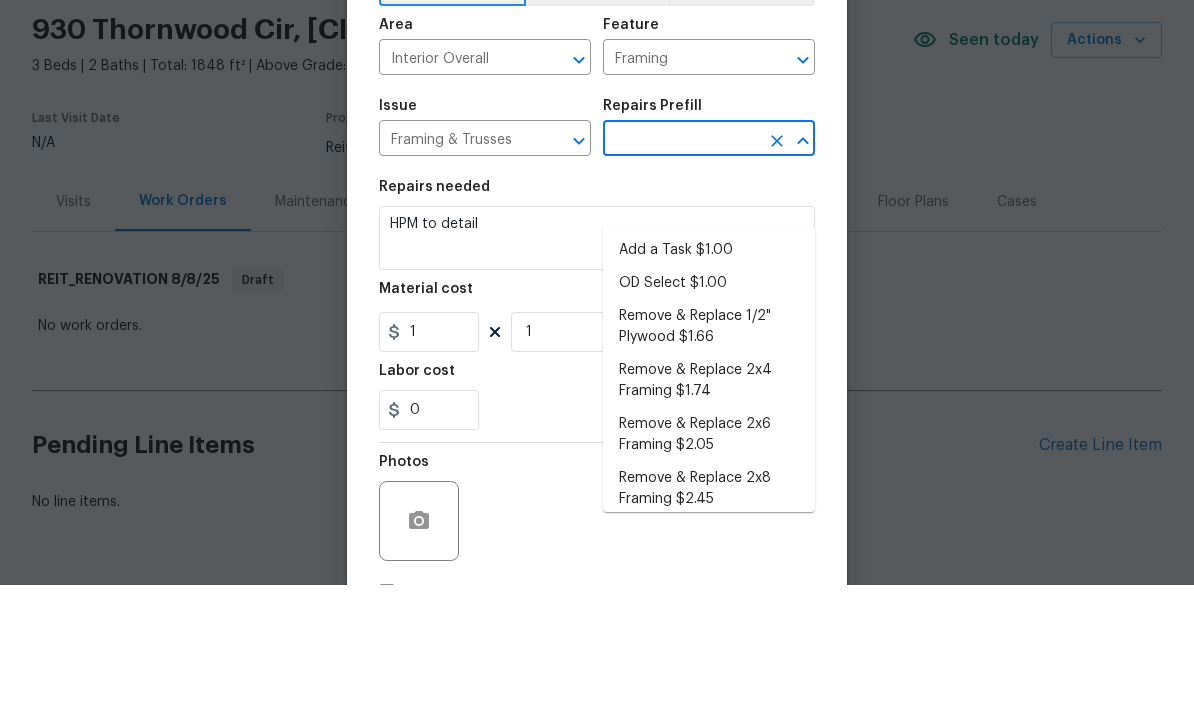 click on "Add a Task $1.00" at bounding box center (709, 381) 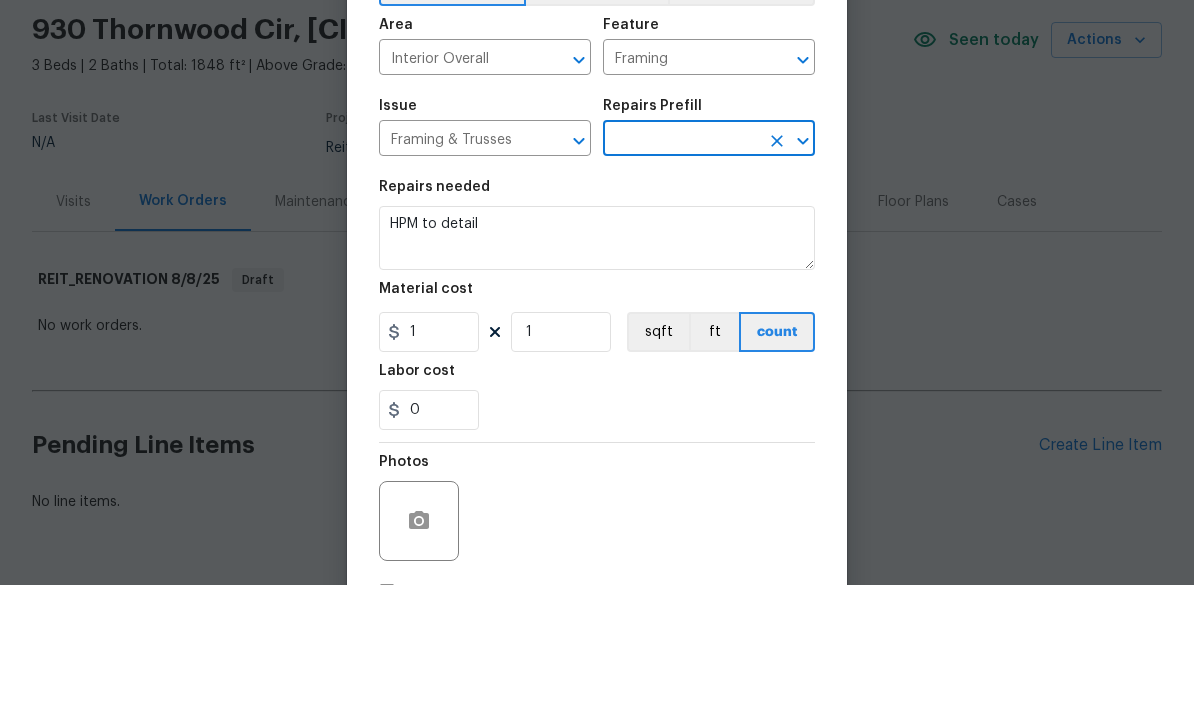 type on "Add a Task $1.00" 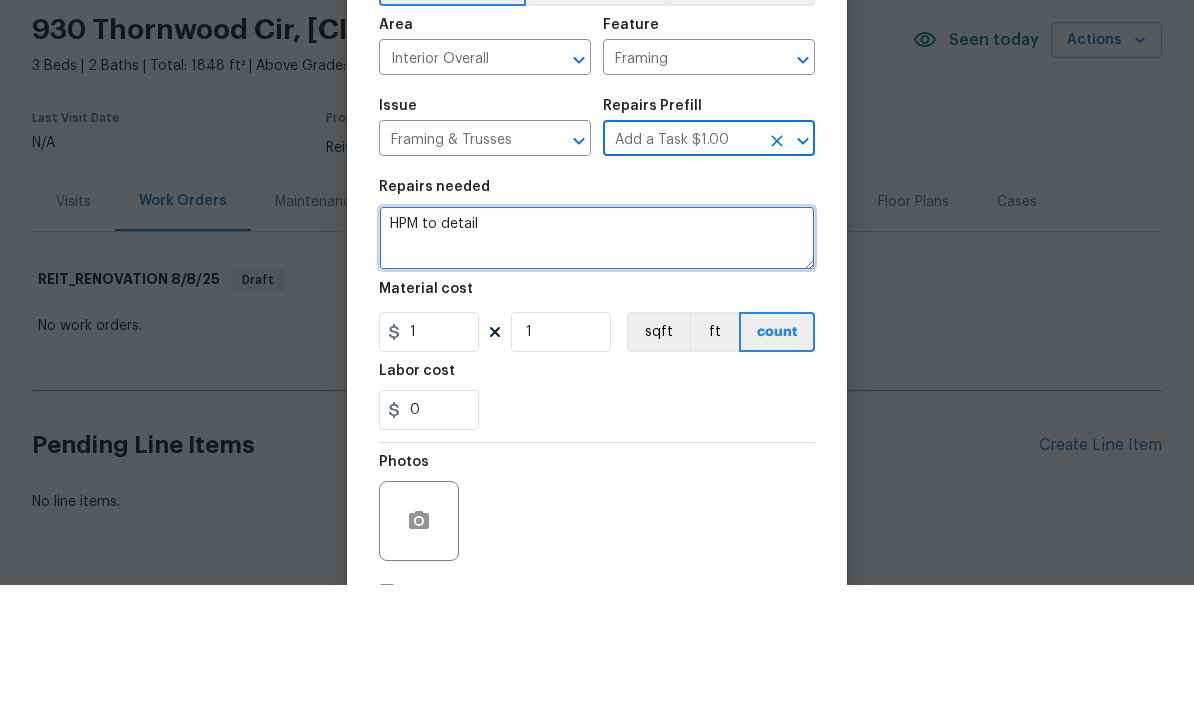 click on "HPM to detail" at bounding box center (597, 369) 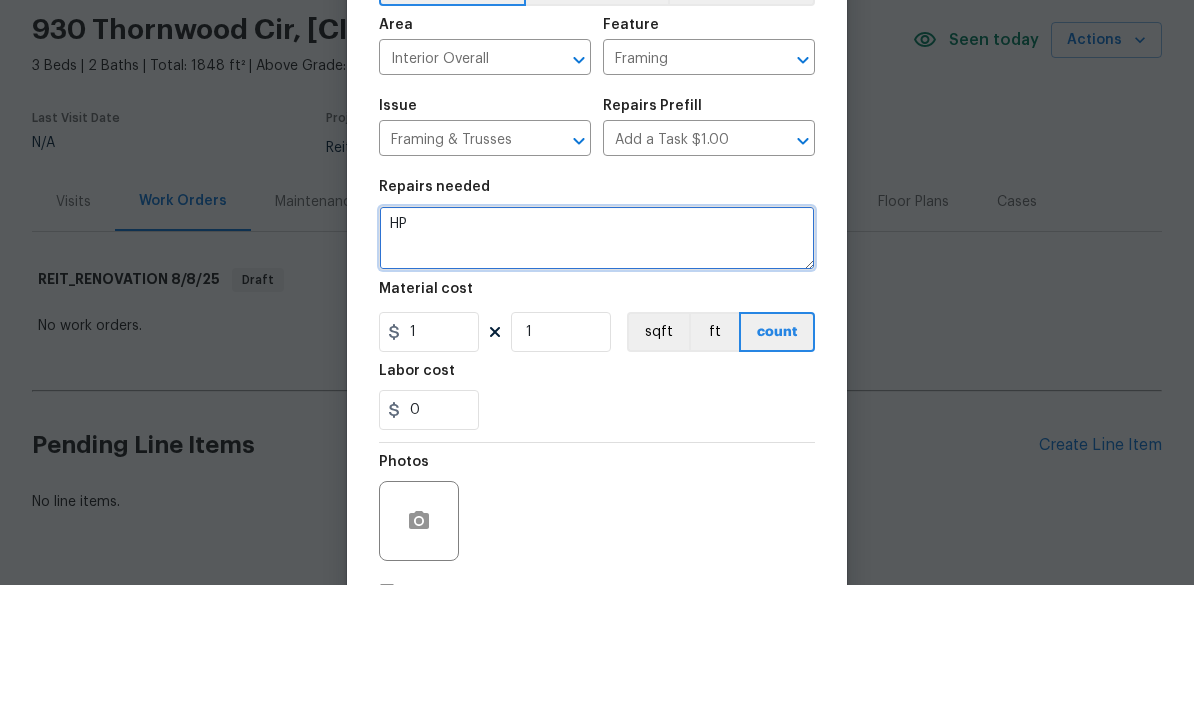 type on "H" 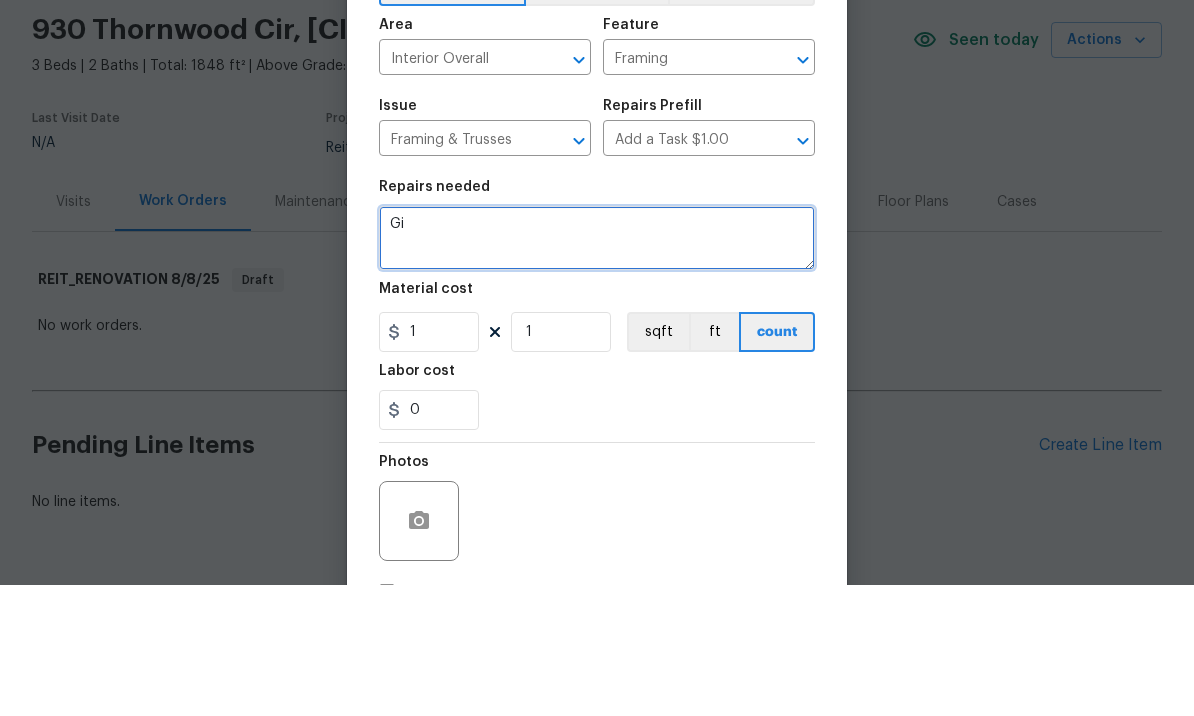 type on "G" 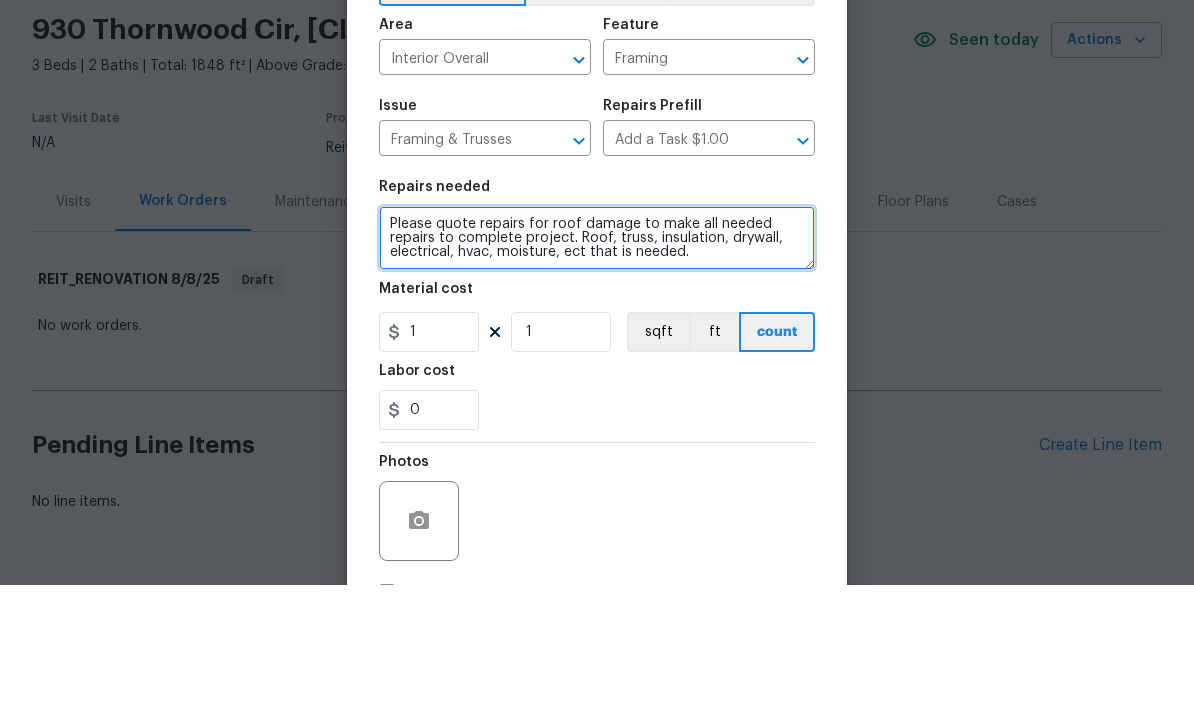 click on "Please quote repairs for roof damage to make all needed repairs to complete project. Roof, truss, insulation, drywall, electrical, hvac, moisture, ect that is needed." at bounding box center (597, 369) 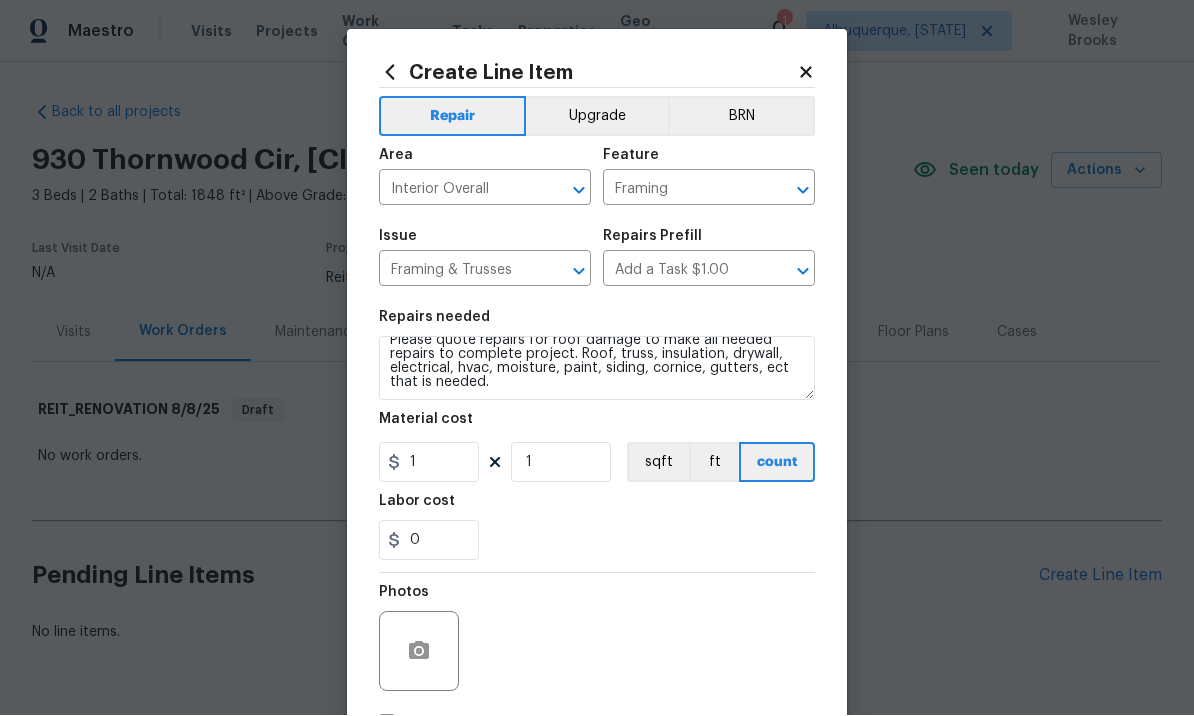 scroll, scrollTop: 14, scrollLeft: 0, axis: vertical 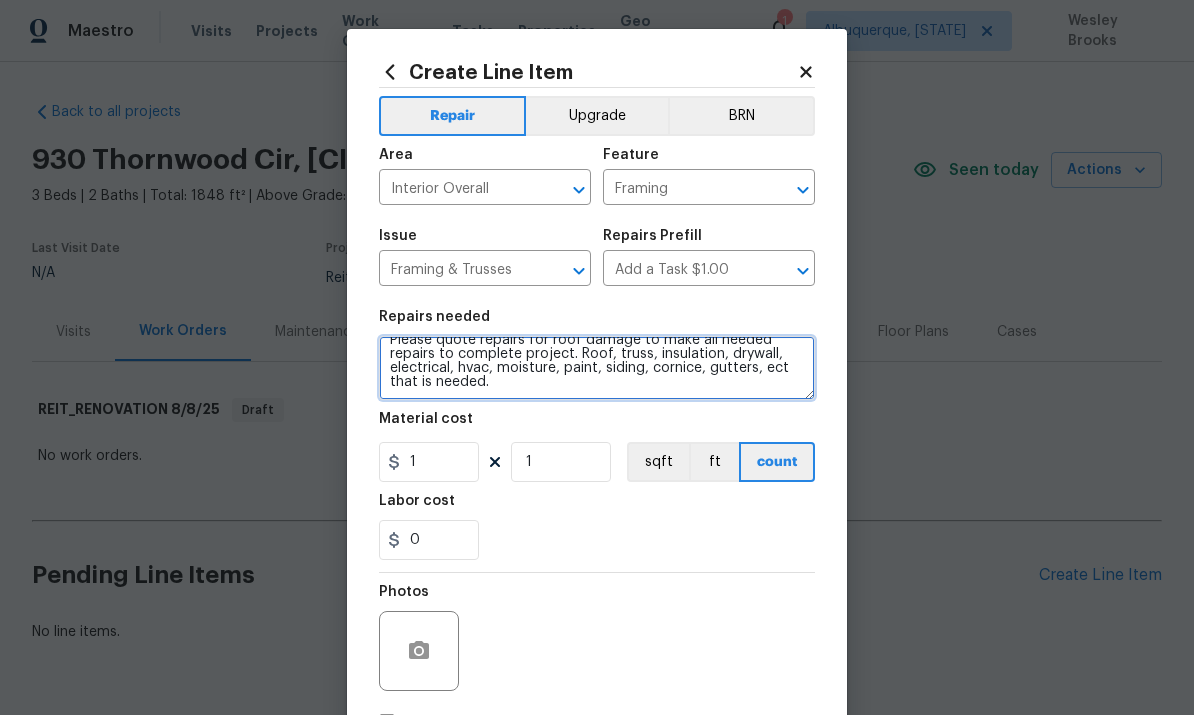 type on "Please quote repairs for roof damage to make all needed repairs to complete project. Roof, truss, insulation, drywall, electrical, hvac, moisture, paint, siding, cornice, gutters, ect that is needed." 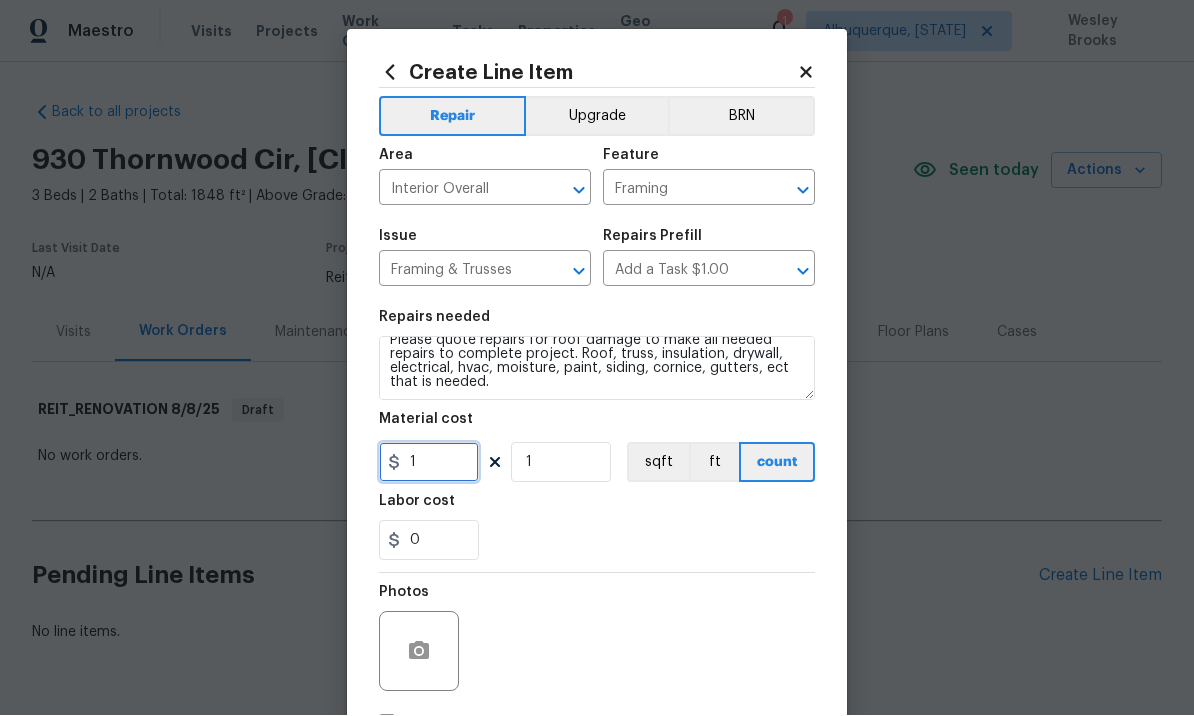 click on "1" at bounding box center (429, 463) 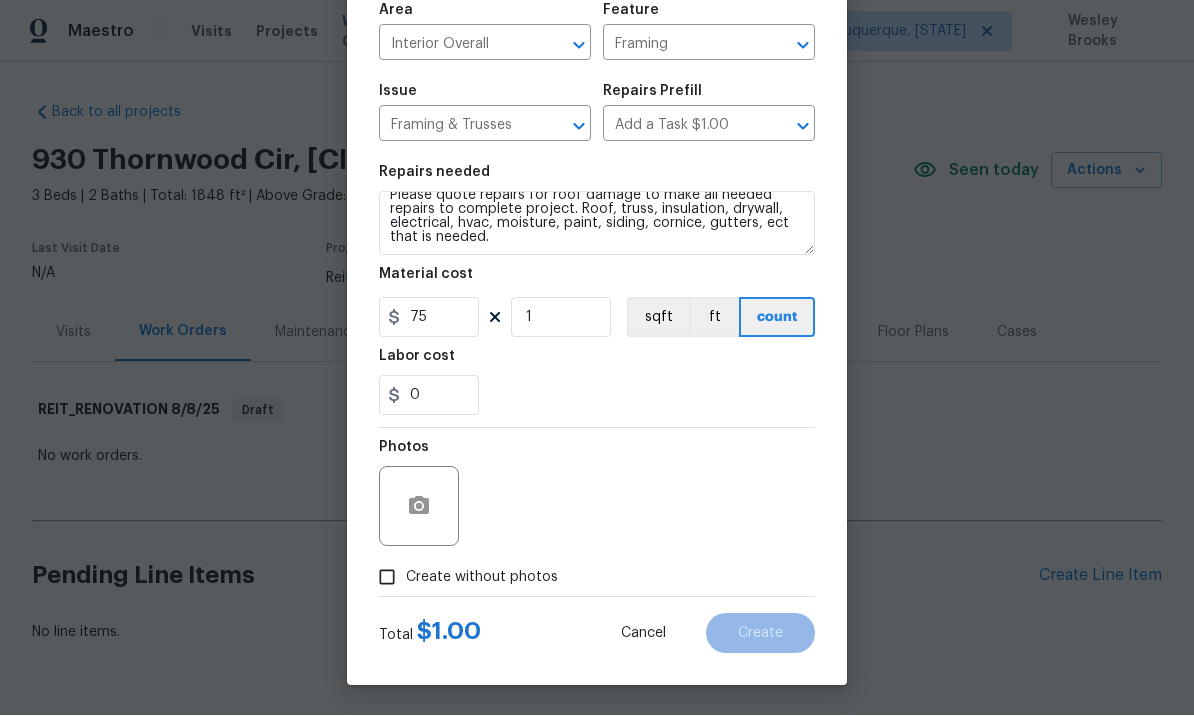 scroll, scrollTop: 149, scrollLeft: 0, axis: vertical 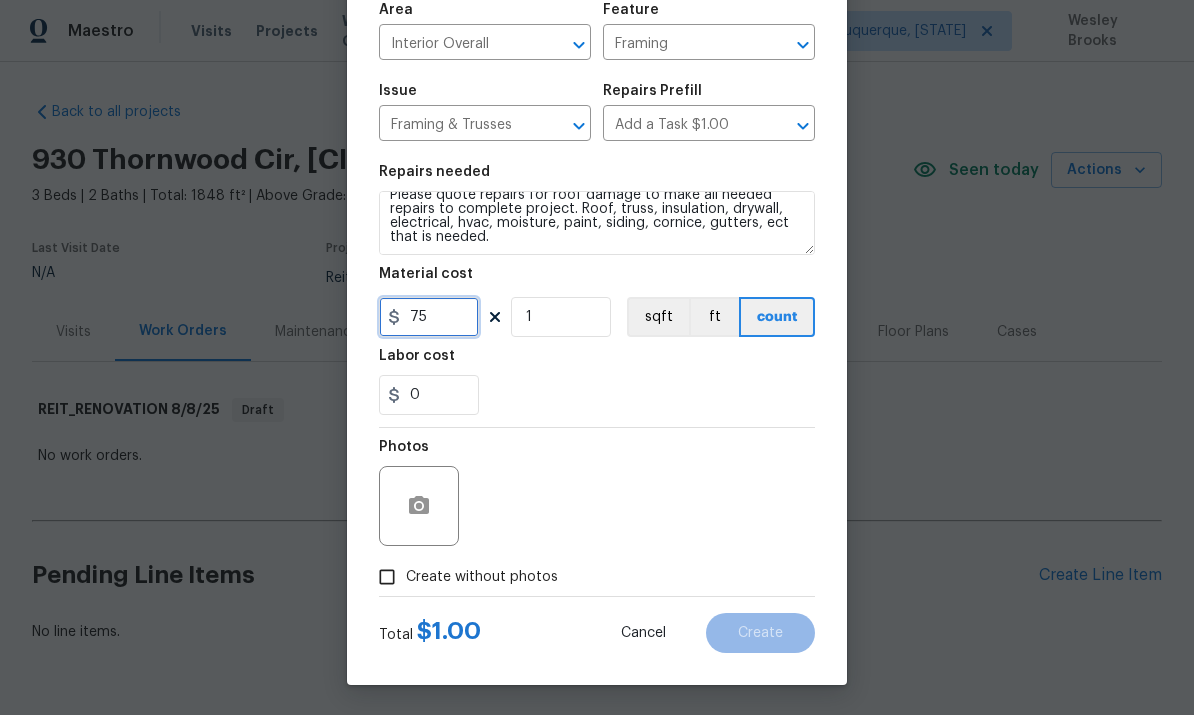 type on "75" 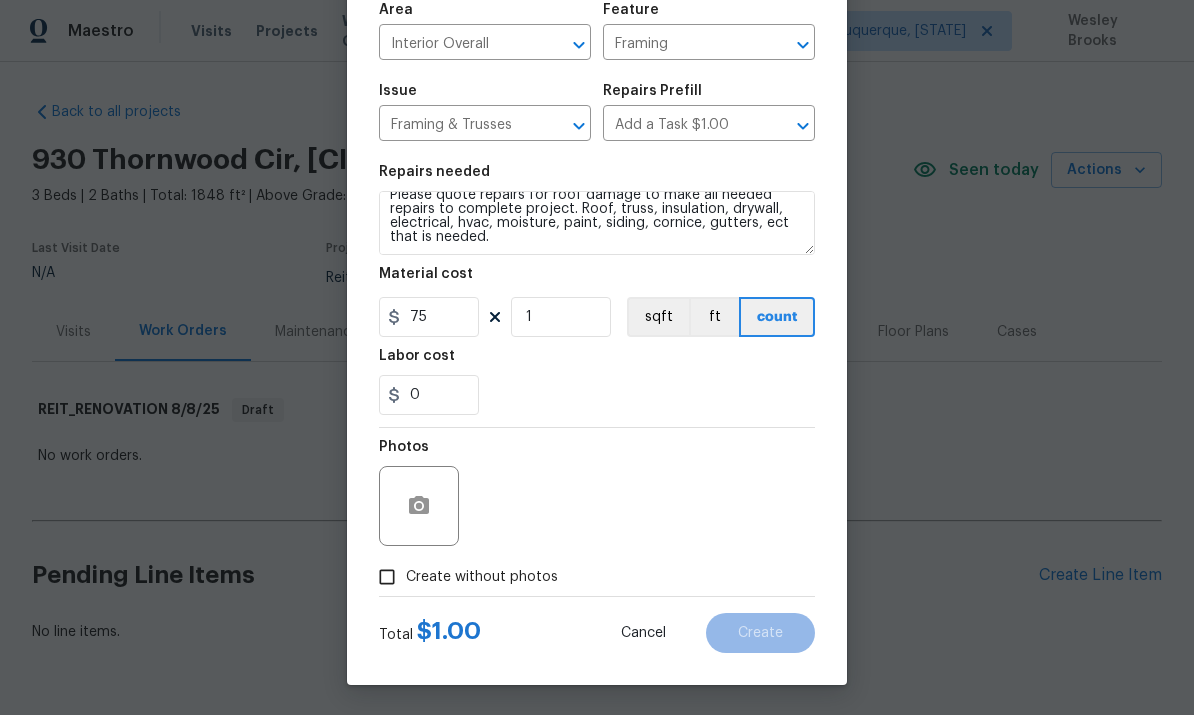 click on "Create without photos" at bounding box center [387, 578] 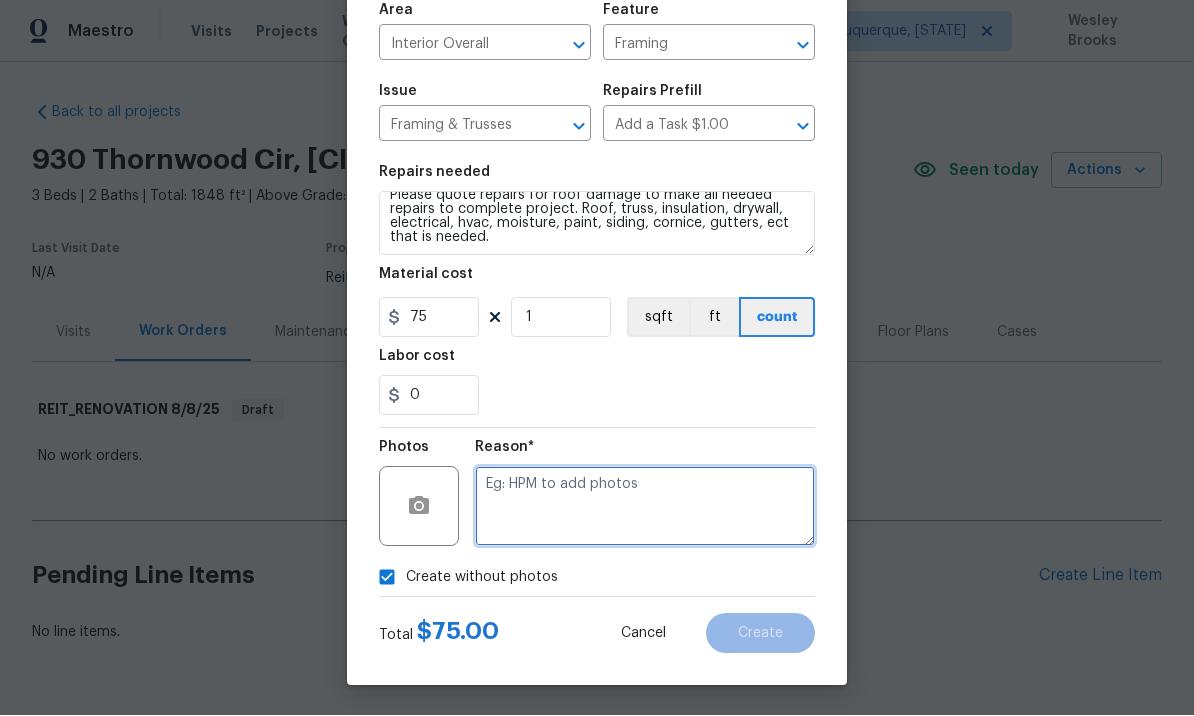click at bounding box center (645, 507) 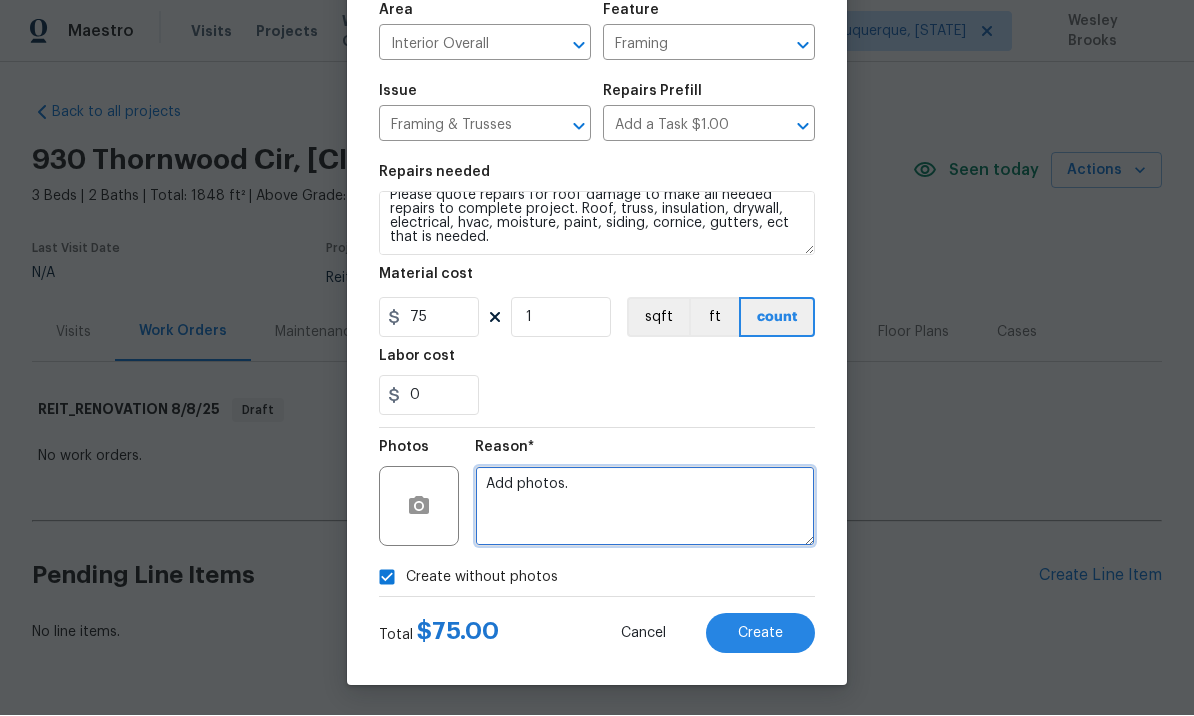 type on "Add photos." 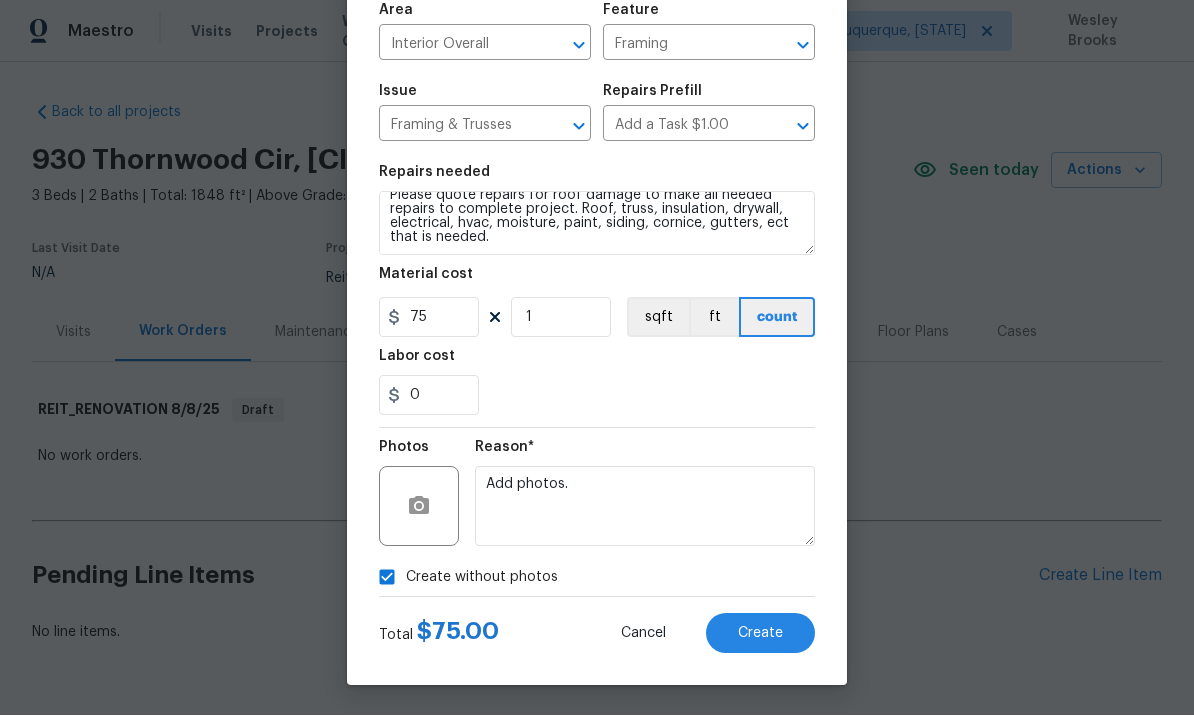 click on "Create" at bounding box center [760, 634] 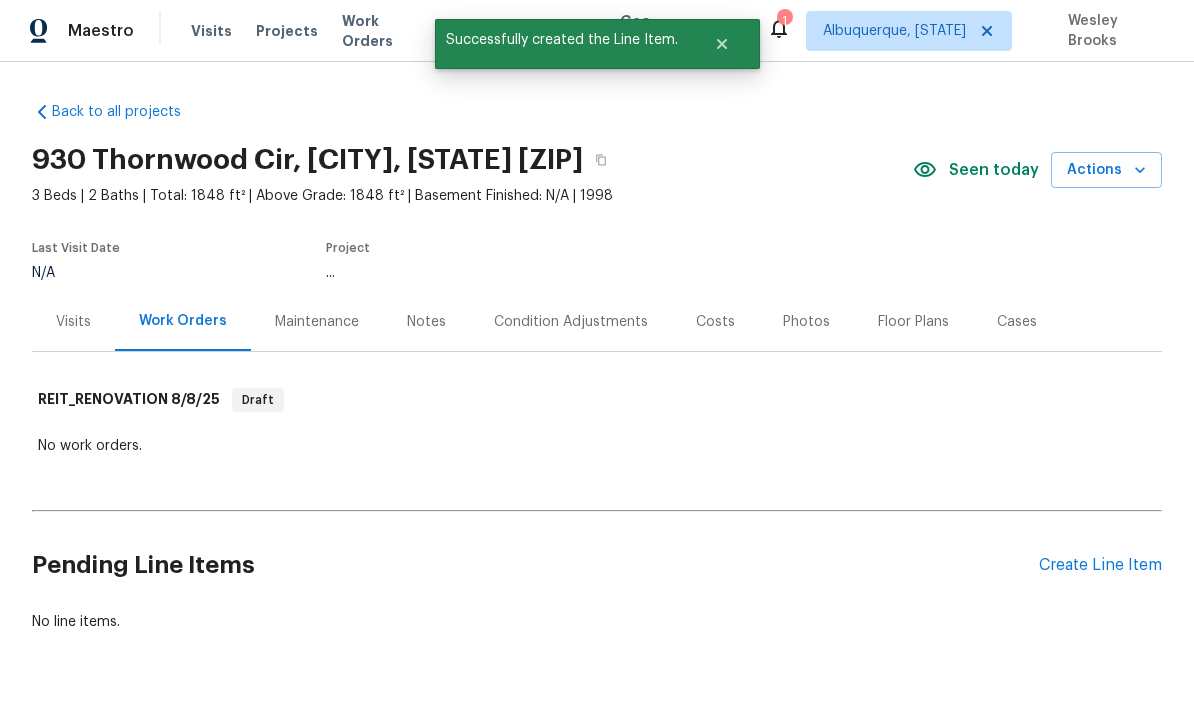 scroll, scrollTop: 52, scrollLeft: 0, axis: vertical 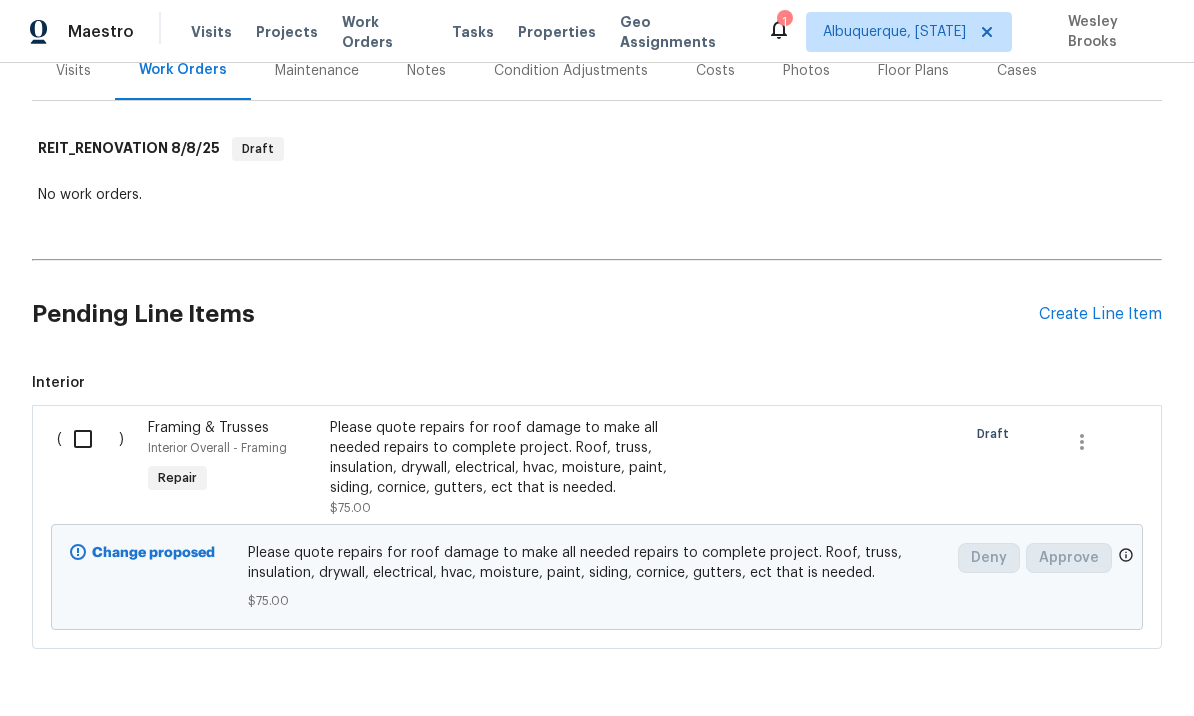 click on "Please quote repairs for roof damage to make all needed repairs to complete project. Roof, truss, insulation, drywall, electrical, hvac, moisture, paint, siding, cornice, gutters, ect that is needed." at bounding box center (506, 458) 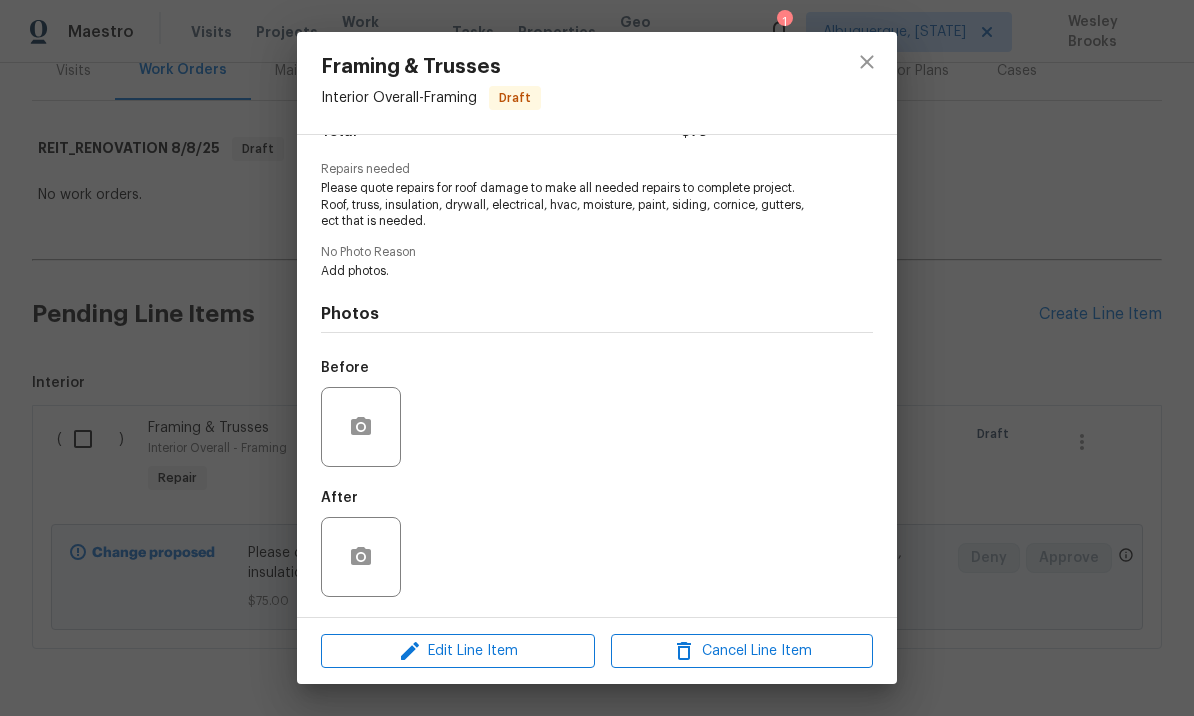 scroll, scrollTop: 192, scrollLeft: 0, axis: vertical 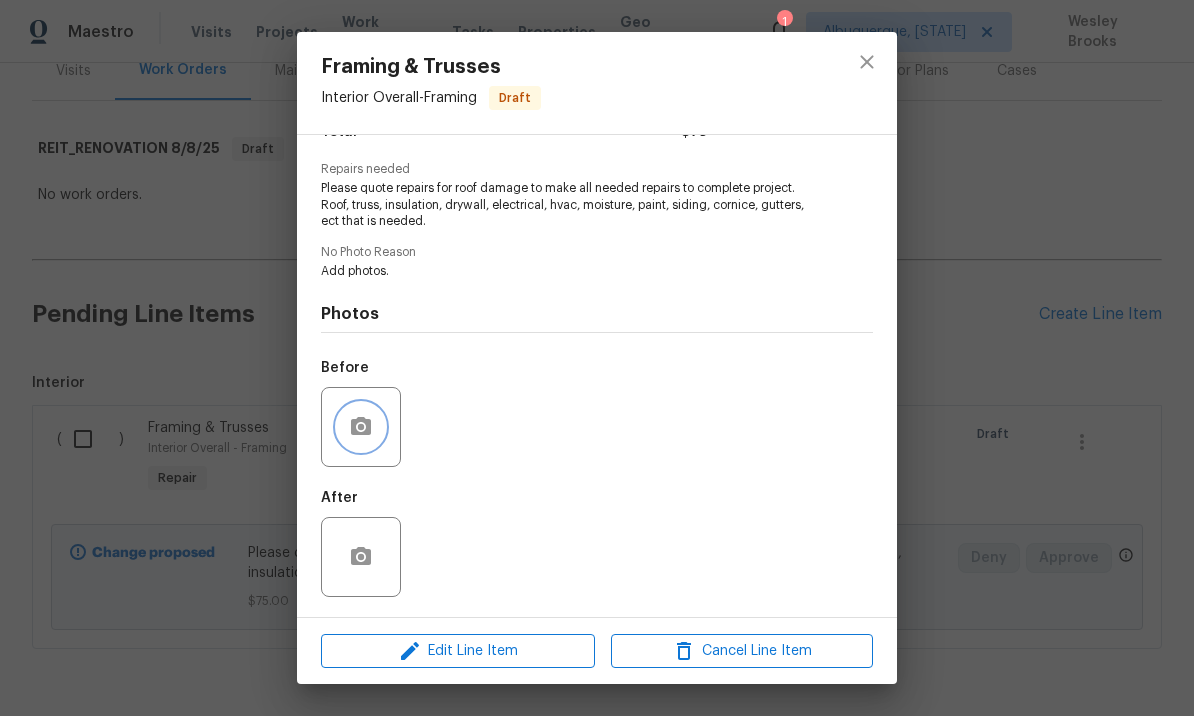 click 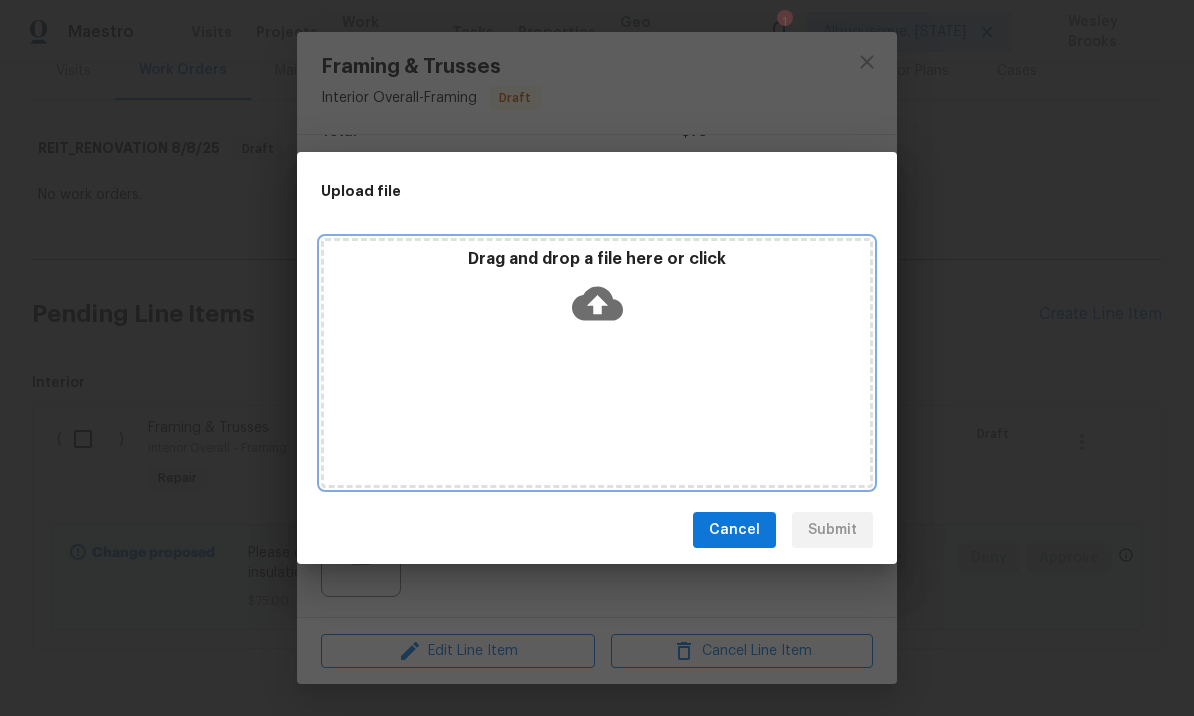 click 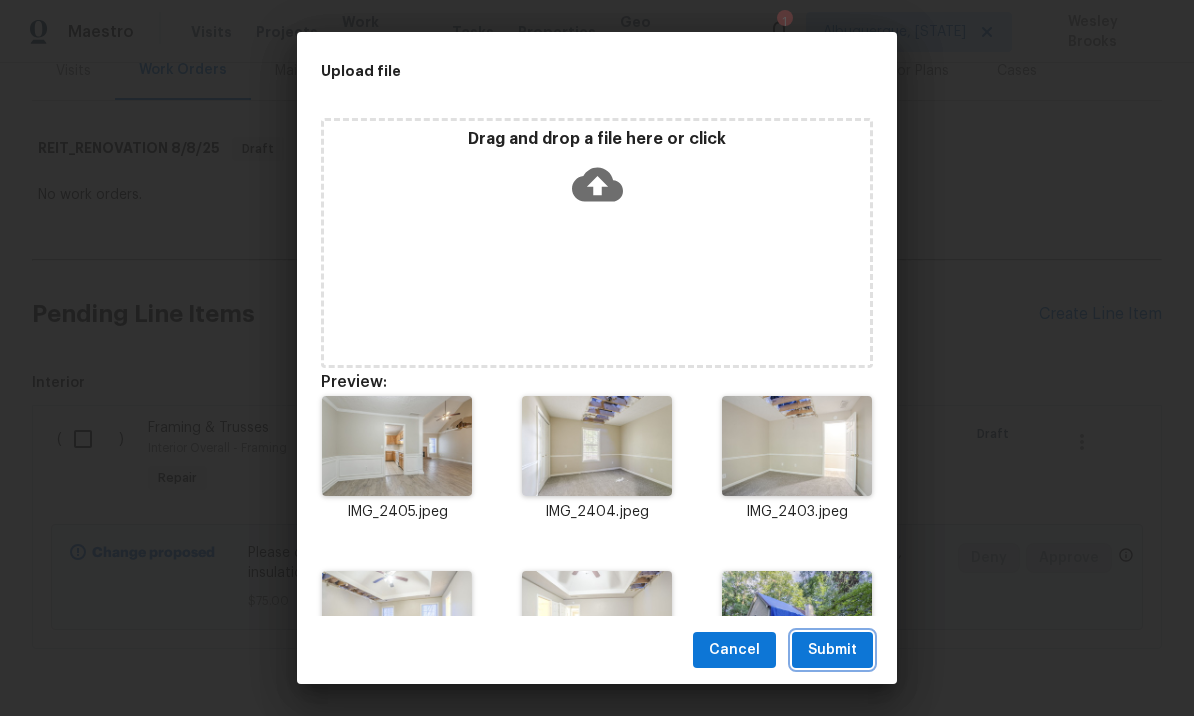 click on "Submit" at bounding box center [832, 650] 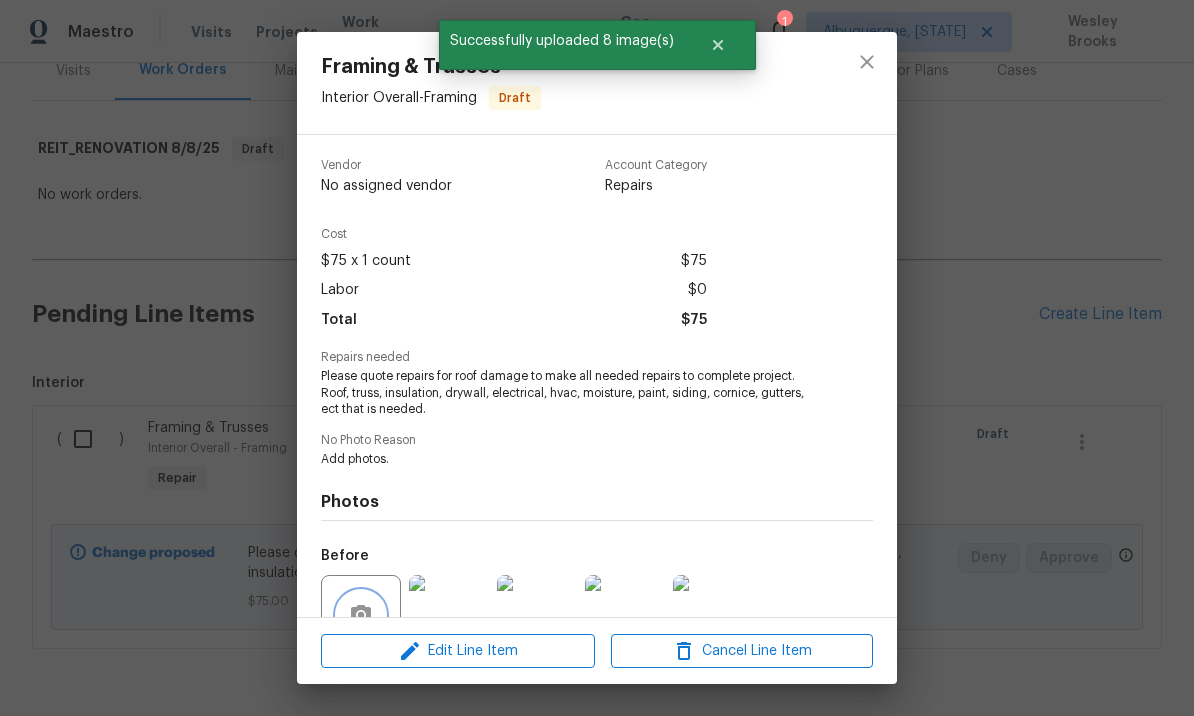 scroll, scrollTop: 0, scrollLeft: 0, axis: both 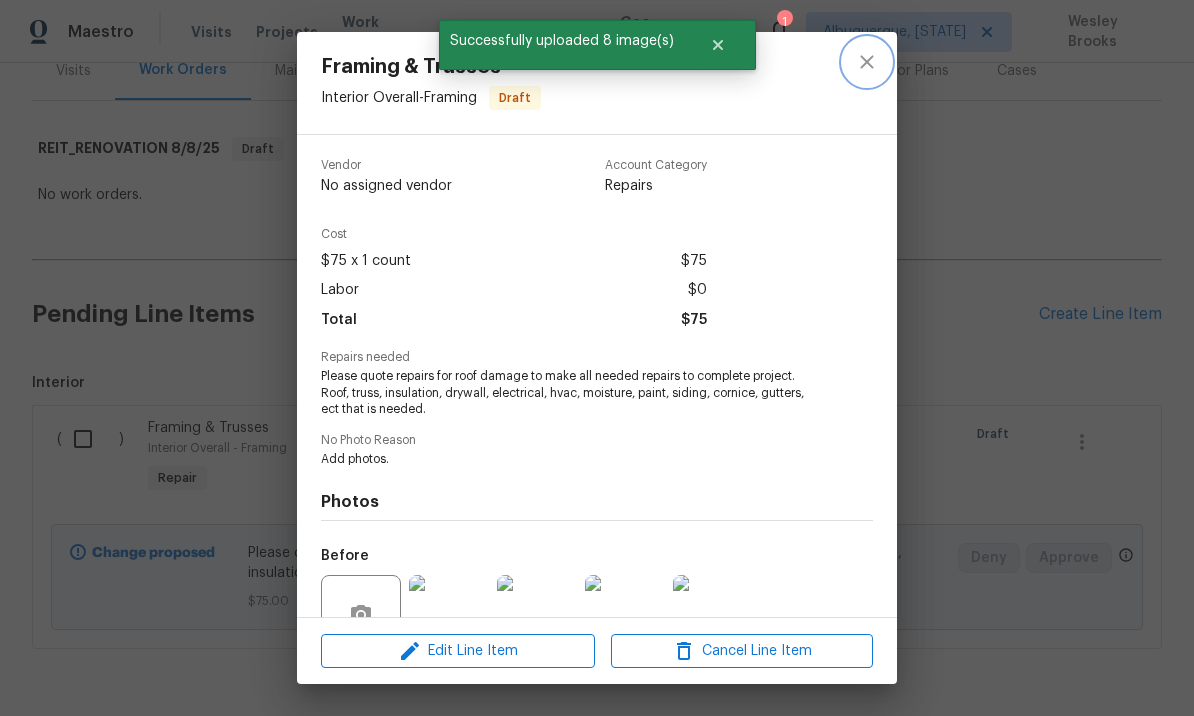 click 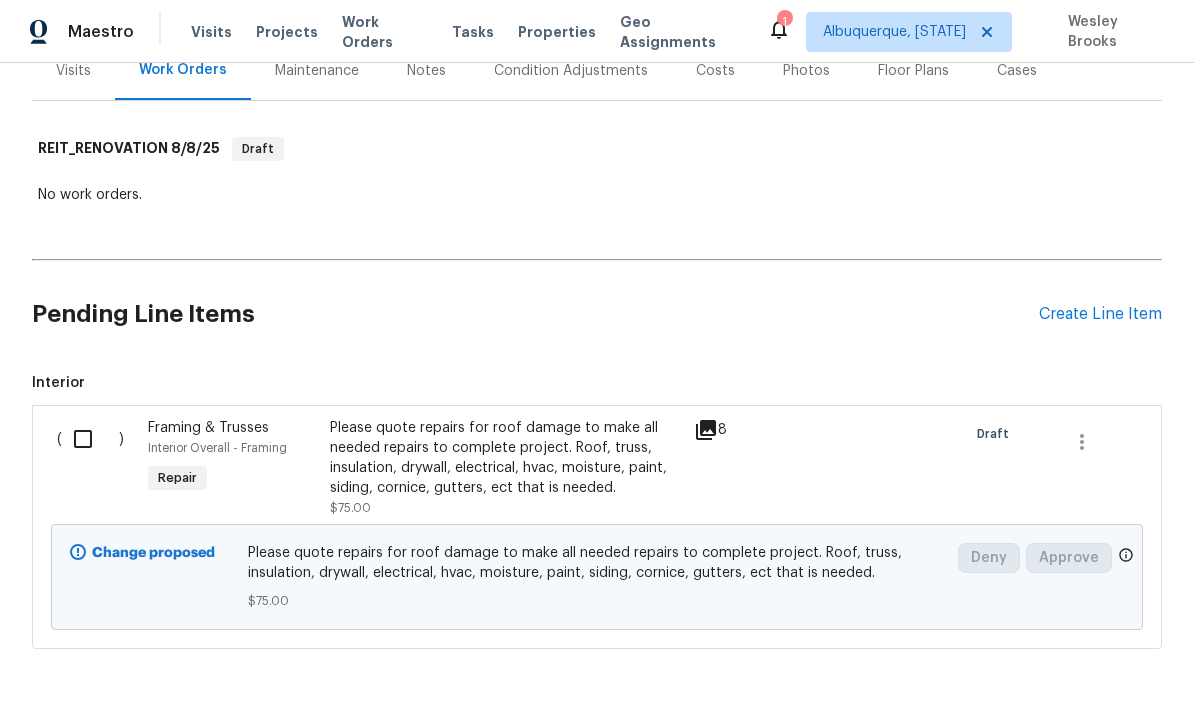 click at bounding box center [90, 439] 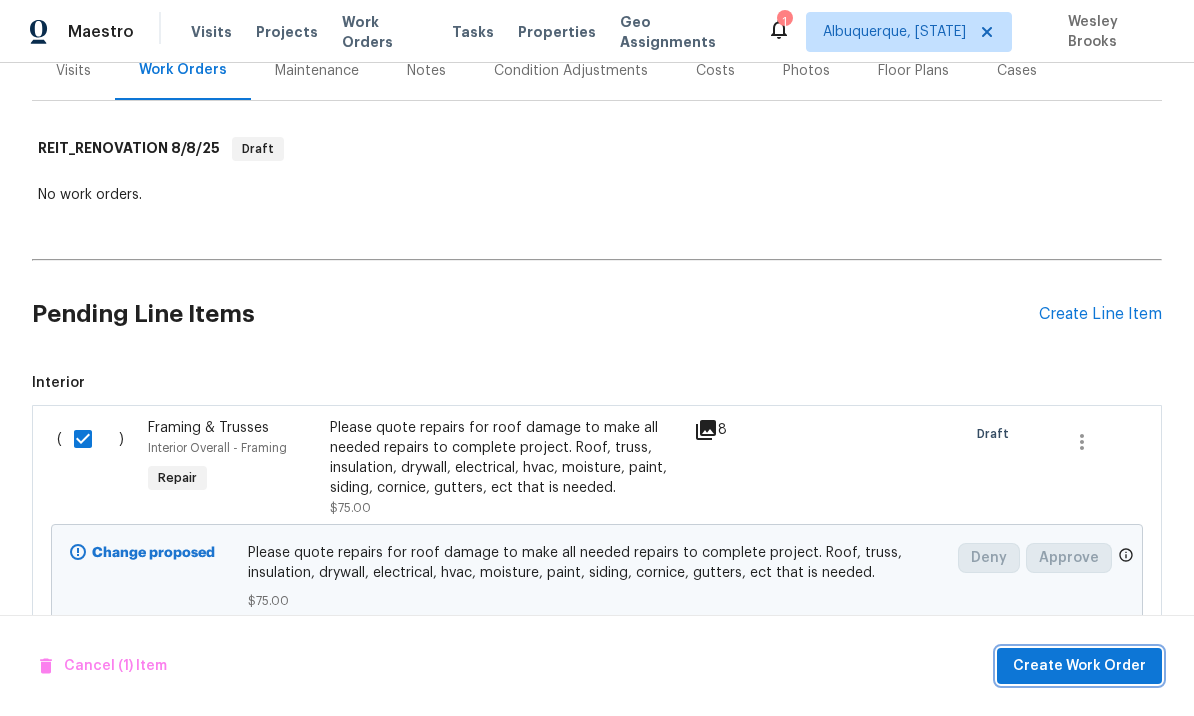 click on "Create Work Order" at bounding box center (1079, 666) 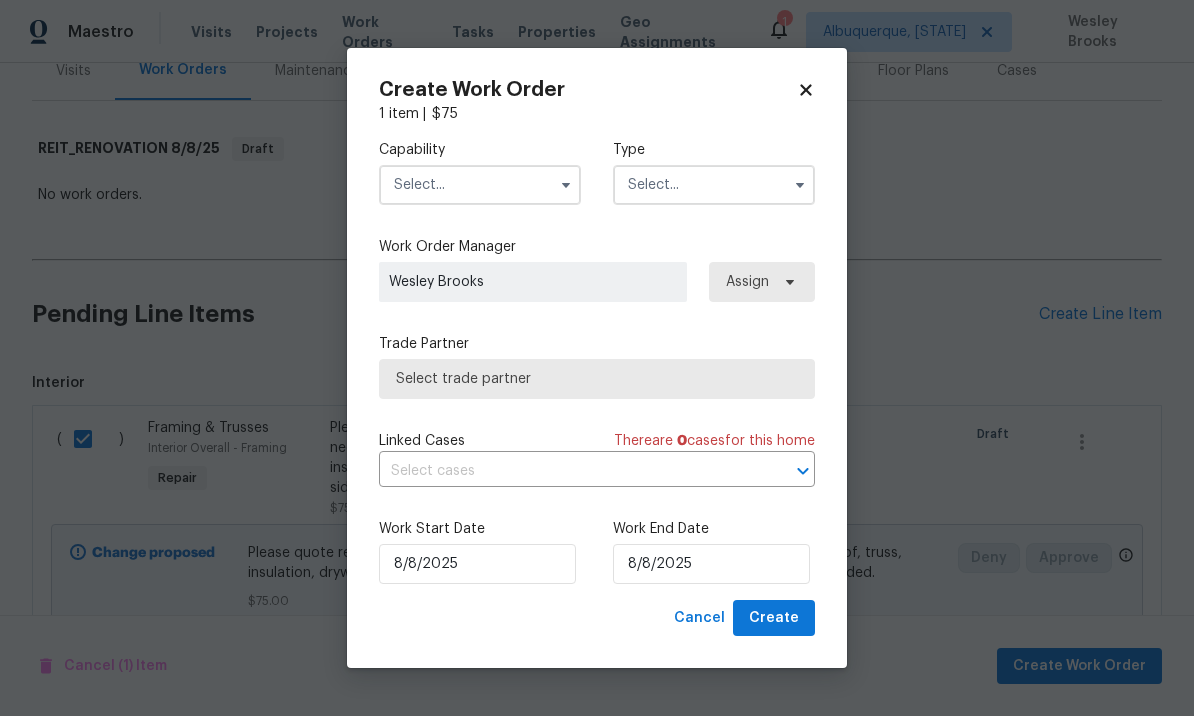 click at bounding box center (480, 185) 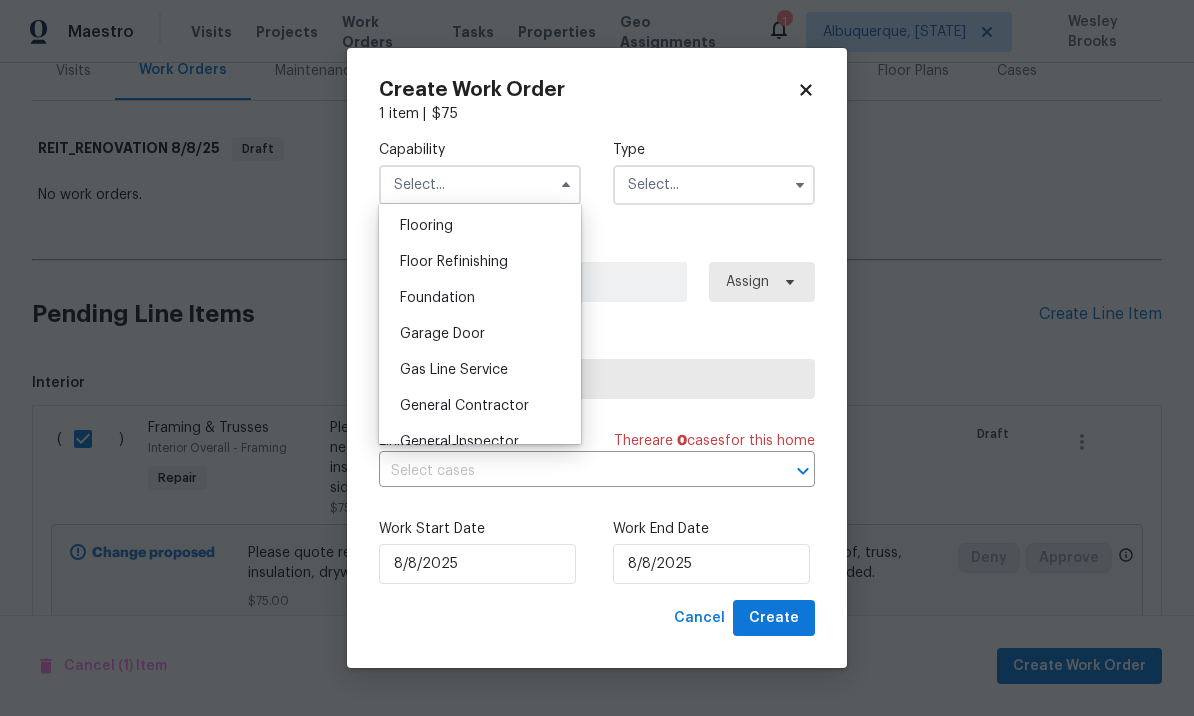 scroll, scrollTop: 778, scrollLeft: 0, axis: vertical 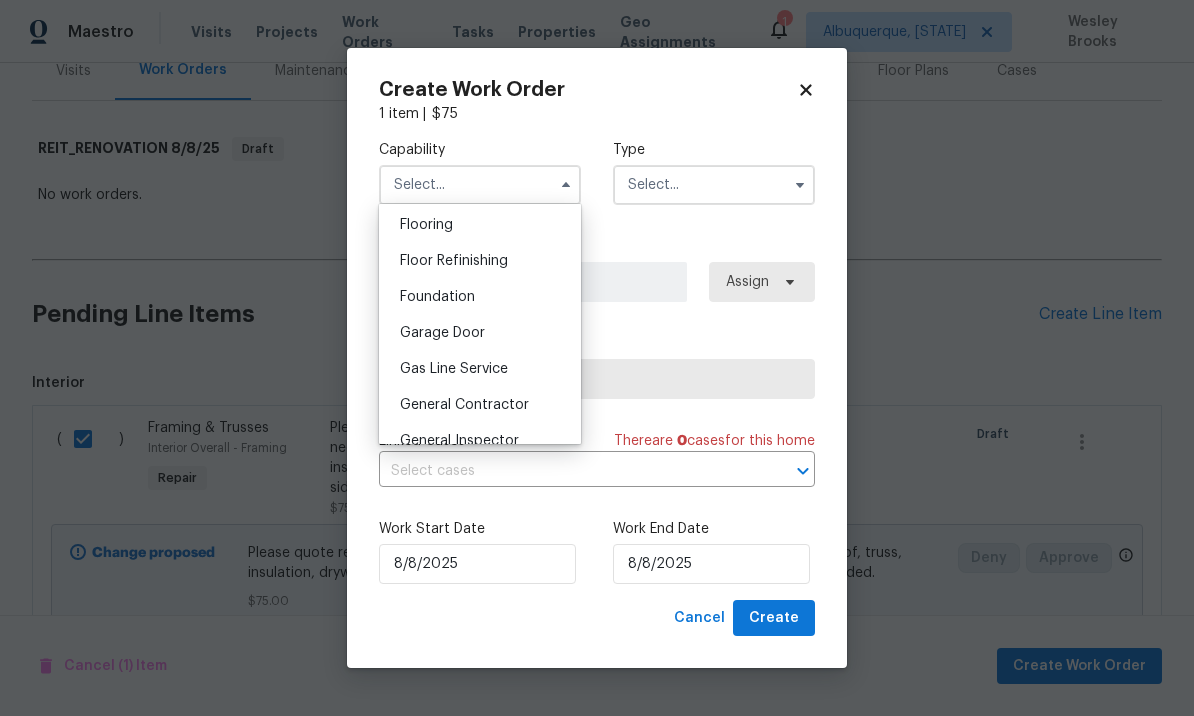 click on "General Contractor" at bounding box center (464, 405) 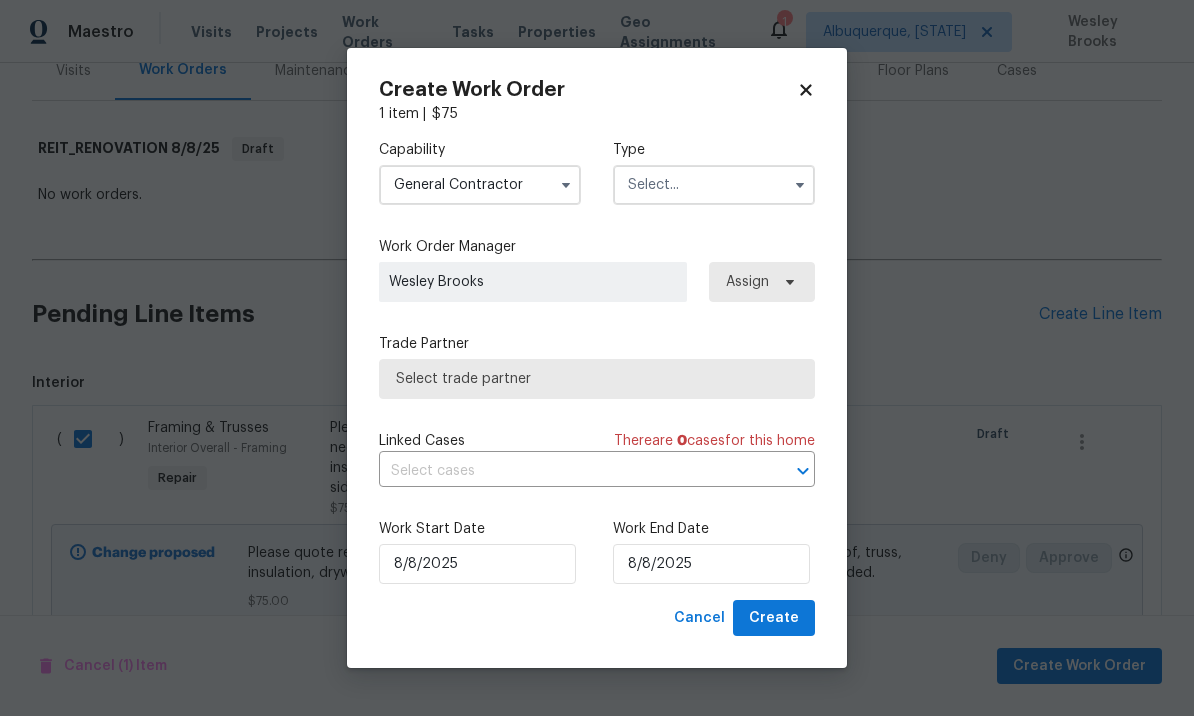 type on "General Contractor" 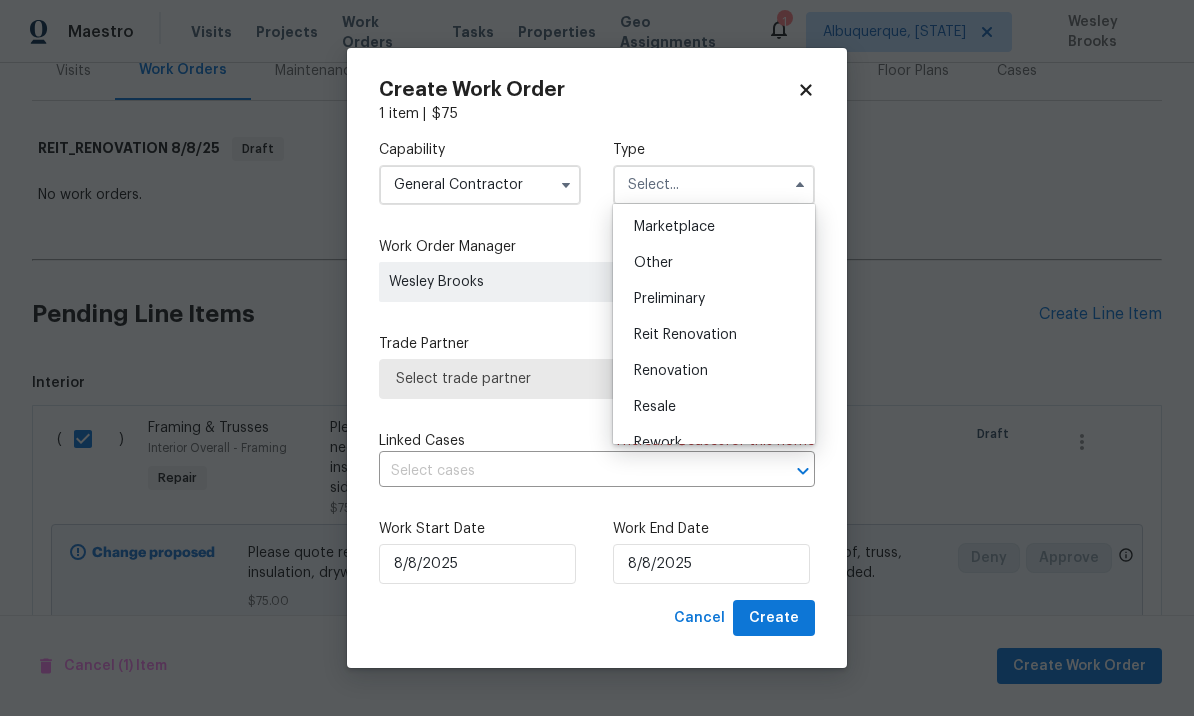 scroll, scrollTop: 359, scrollLeft: 0, axis: vertical 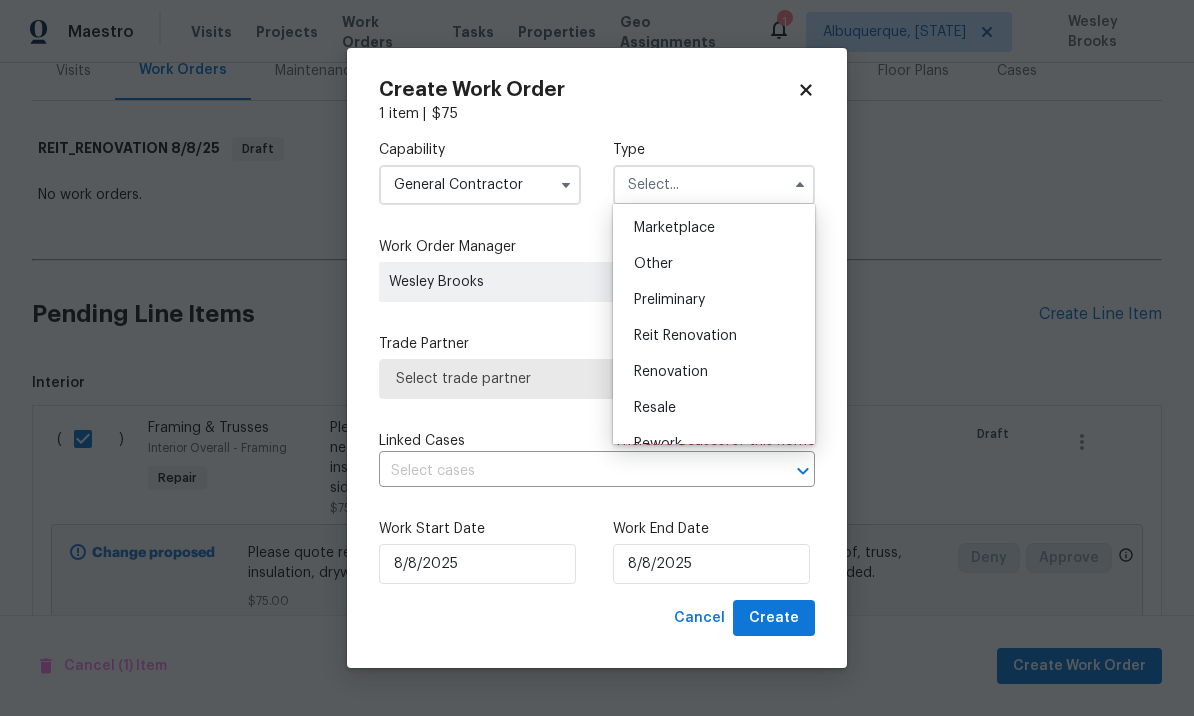 click on "Reit Renovation" at bounding box center (685, 336) 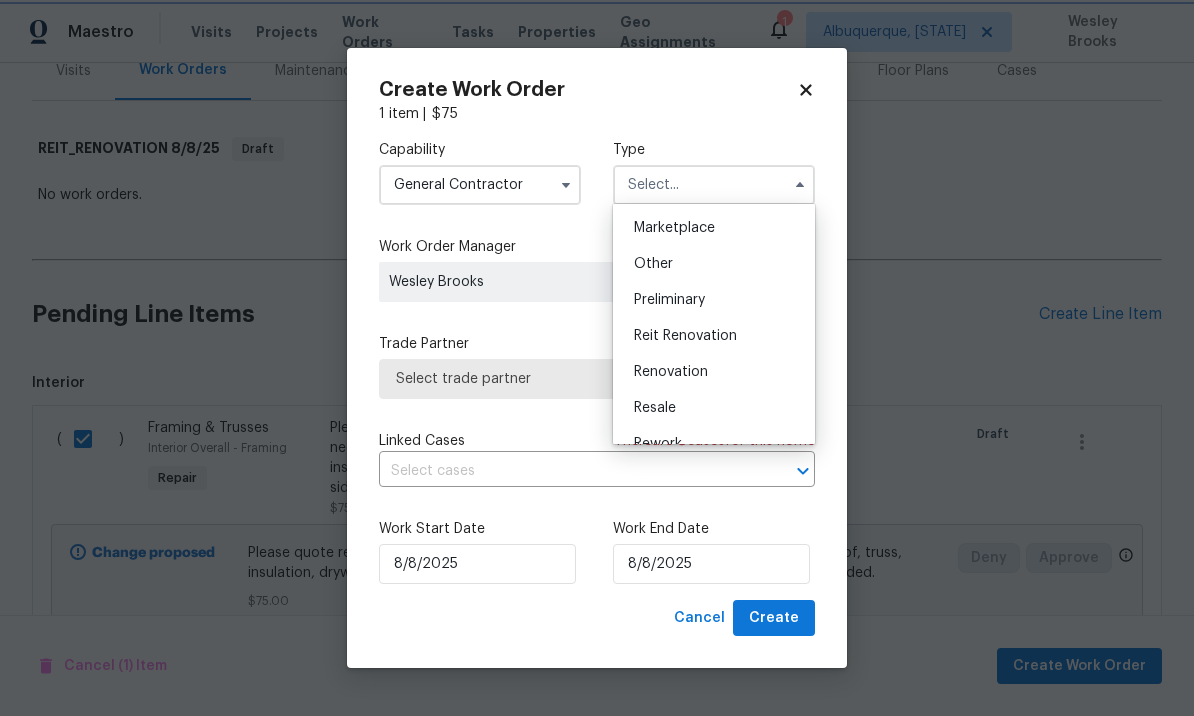type on "Reit Renovation" 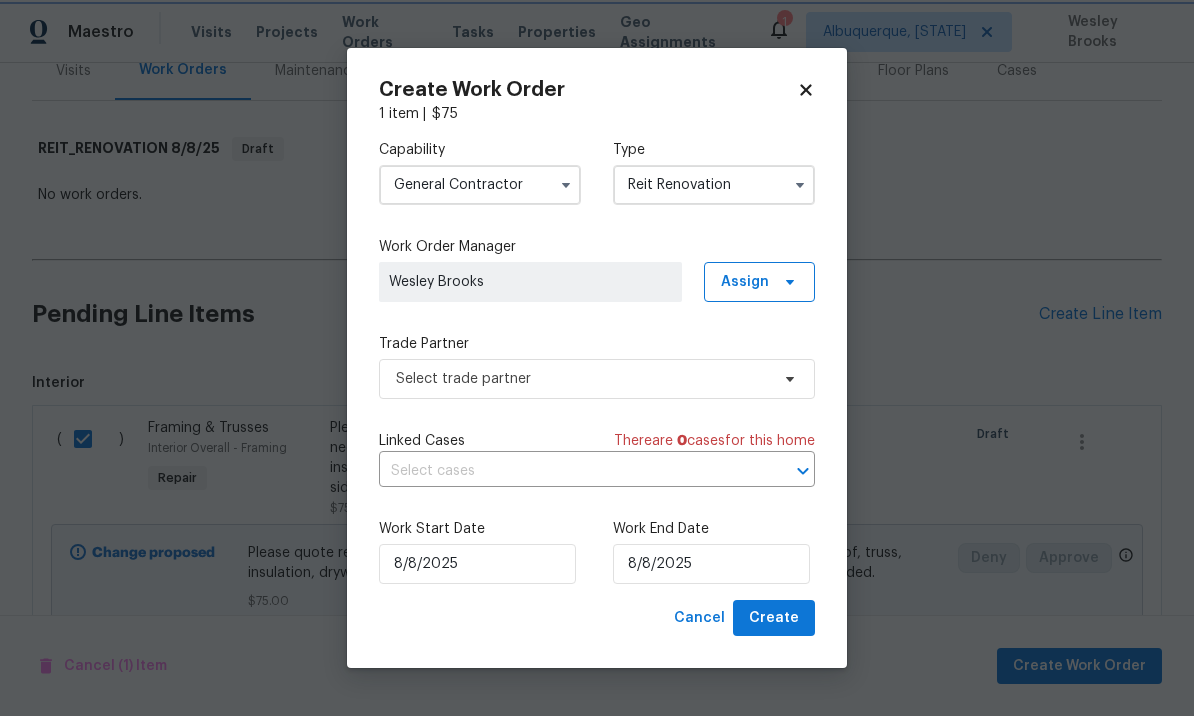 scroll, scrollTop: 0, scrollLeft: 0, axis: both 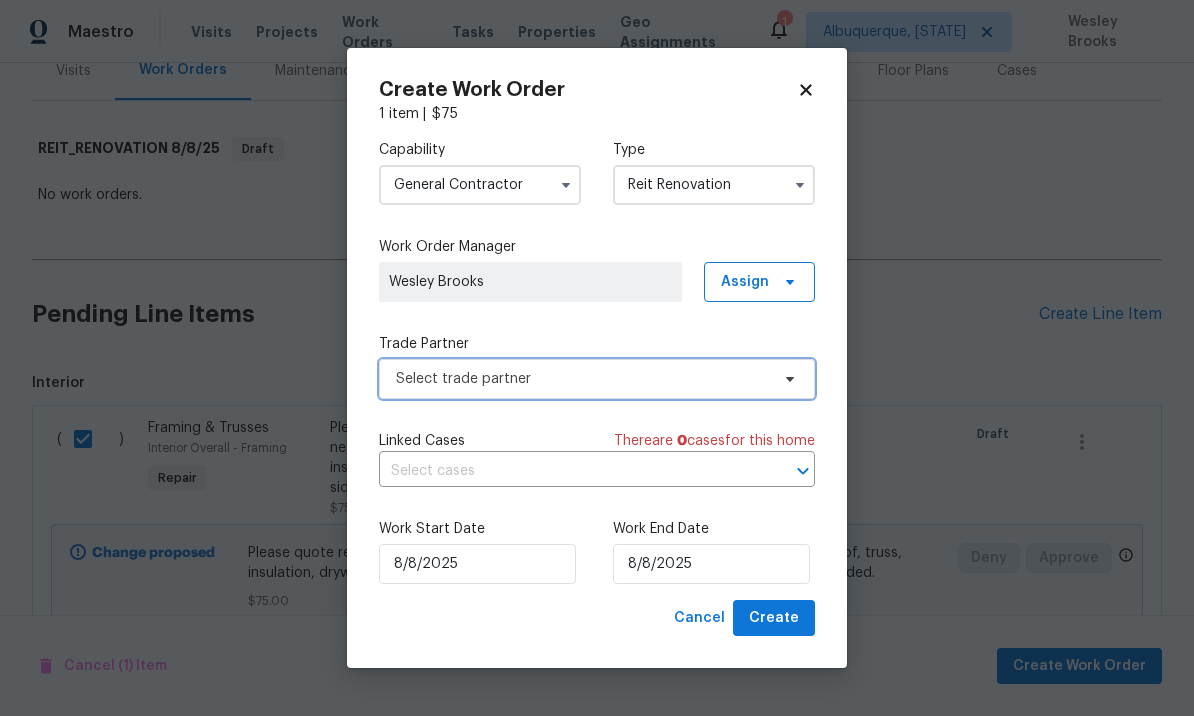 click on "Select trade partner" at bounding box center [582, 379] 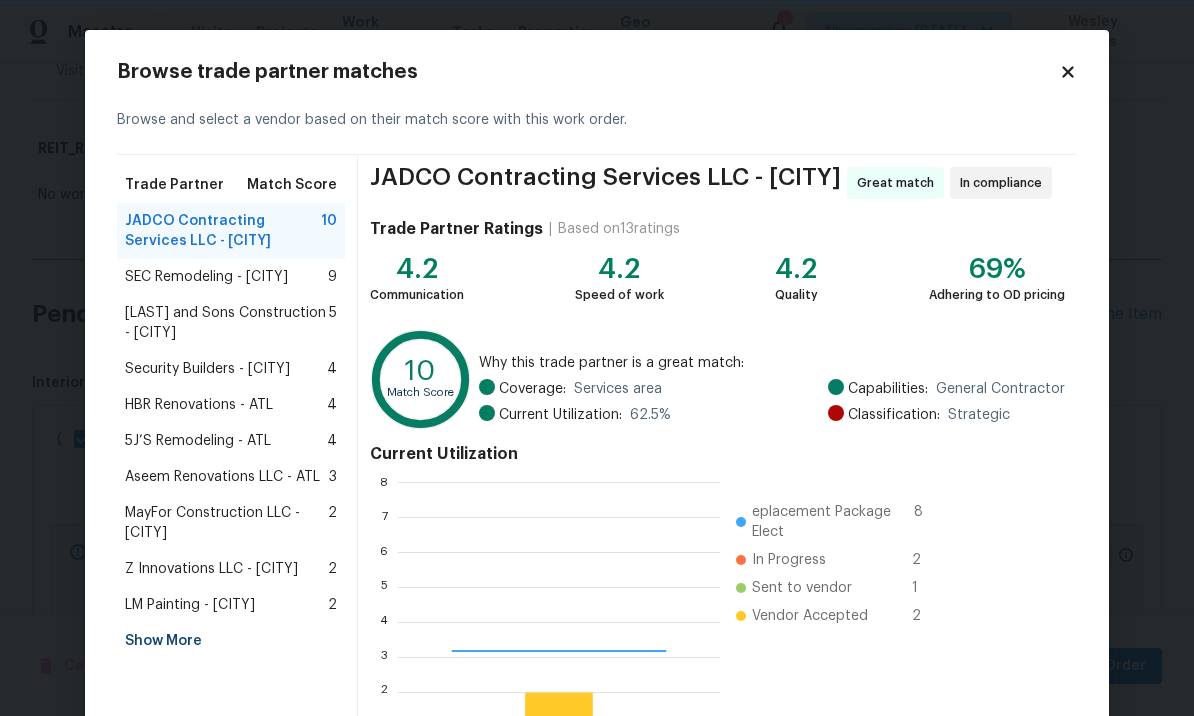 scroll, scrollTop: 2, scrollLeft: 2, axis: both 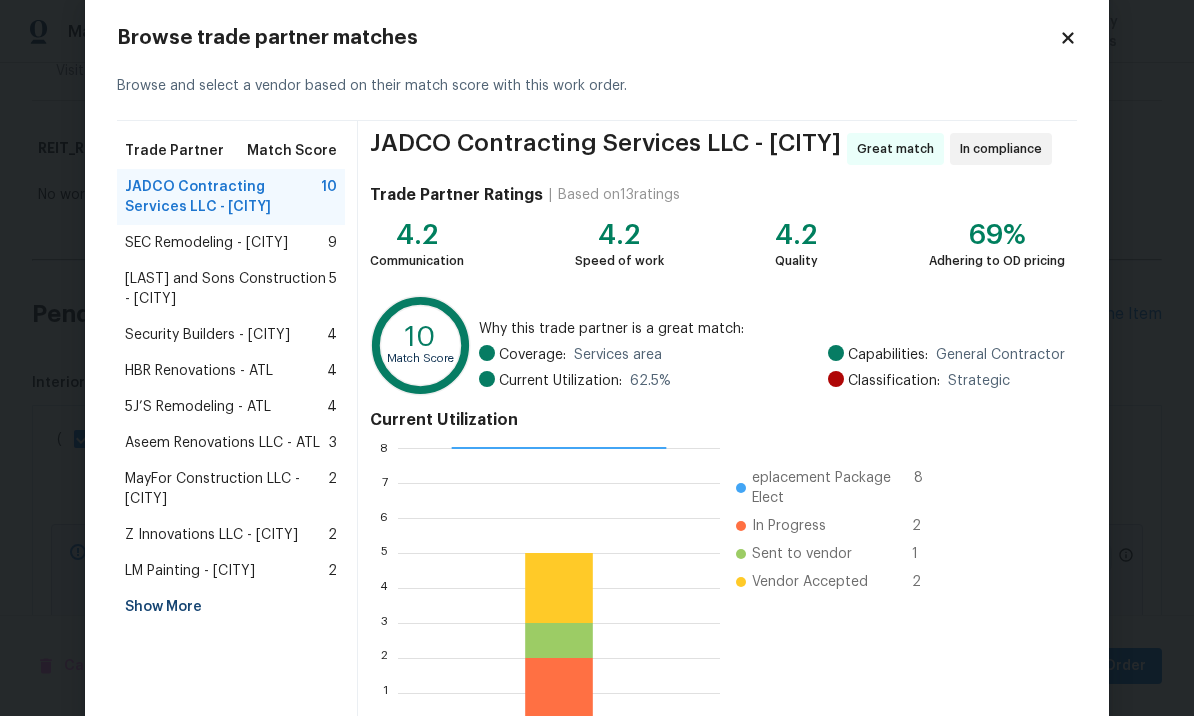 click on "Show More" at bounding box center (231, 607) 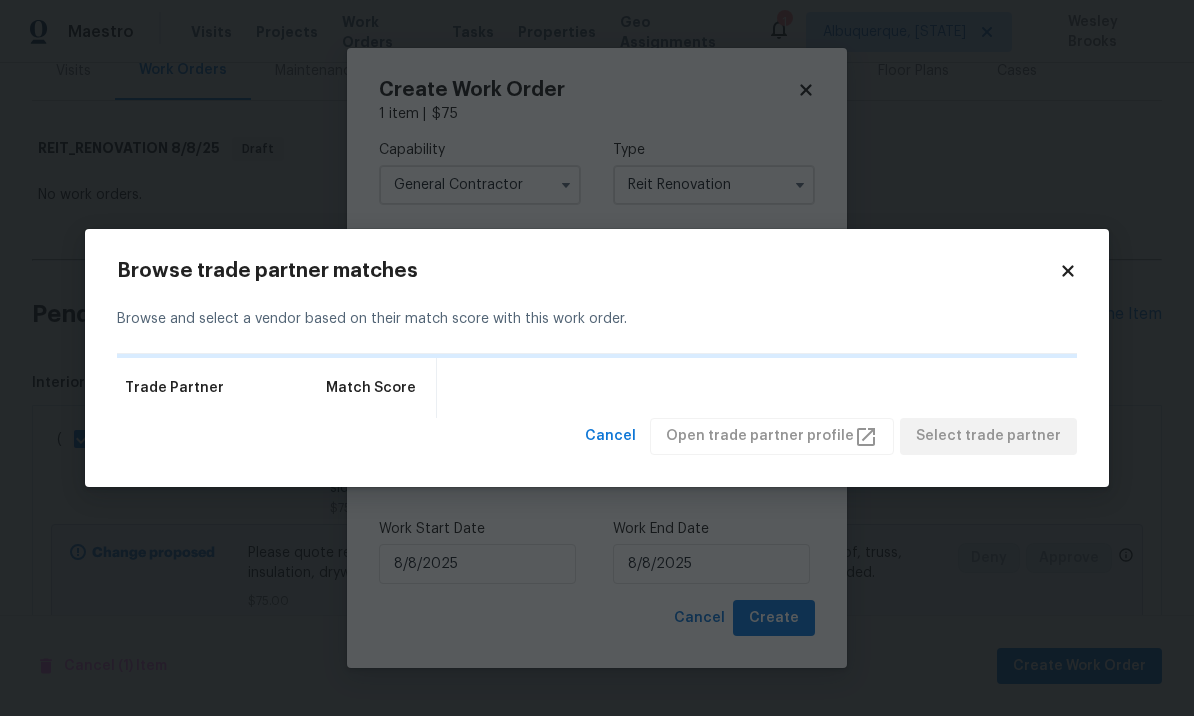 scroll, scrollTop: 0, scrollLeft: 0, axis: both 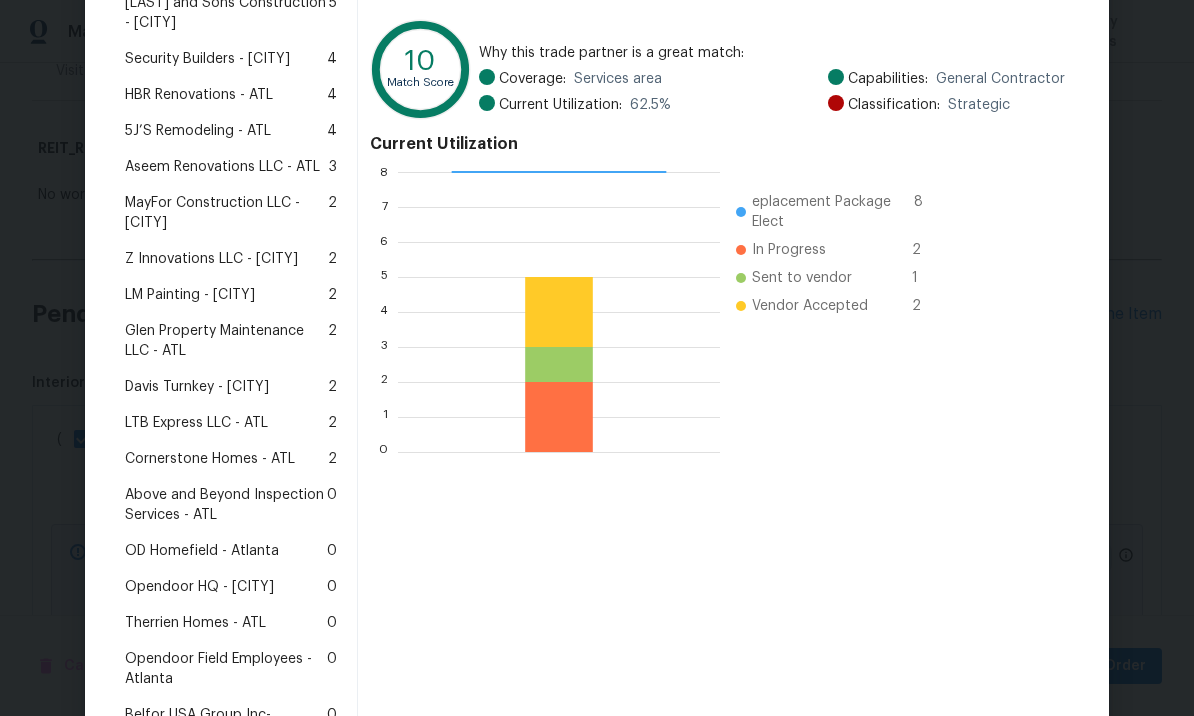 click on "Therrien Homes - ATL" at bounding box center (195, 623) 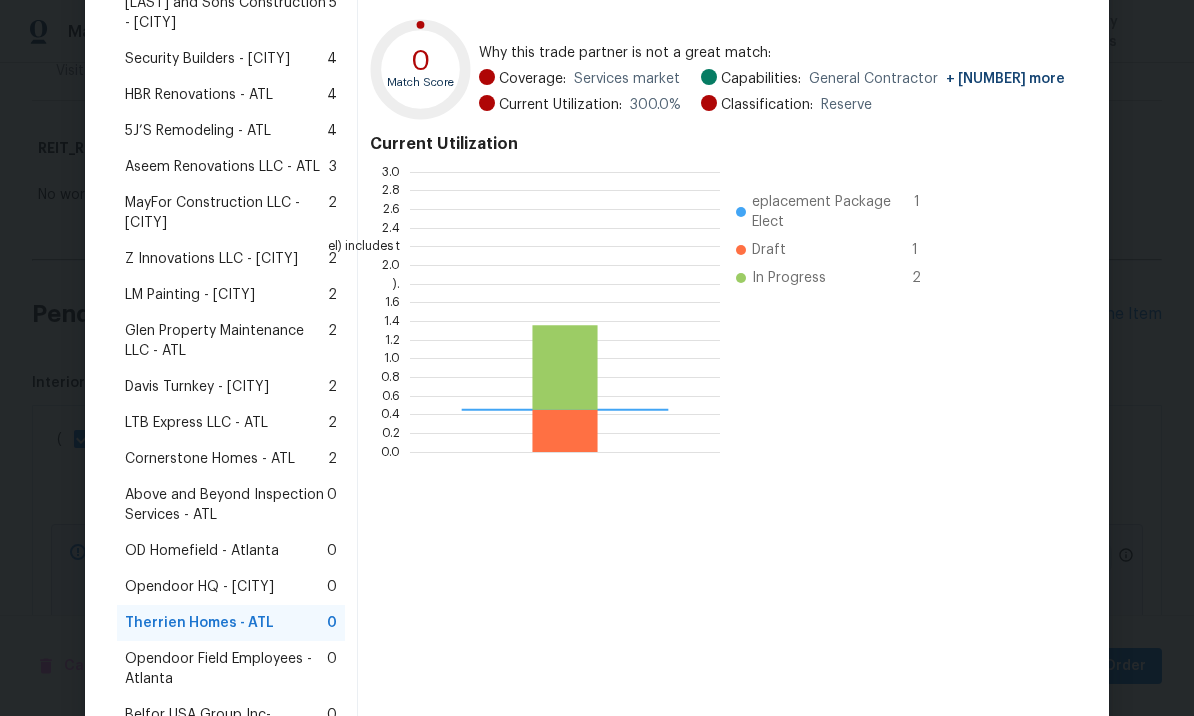 scroll, scrollTop: 2, scrollLeft: 2, axis: both 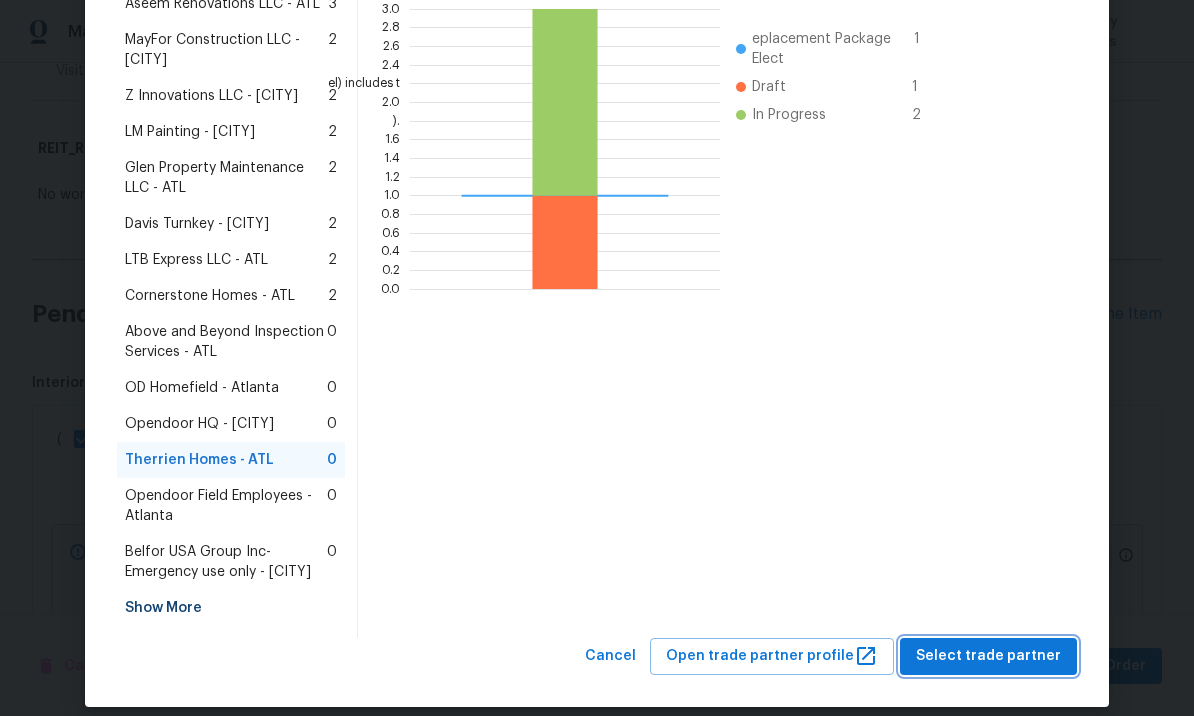 click on "Select trade partner" at bounding box center [988, 656] 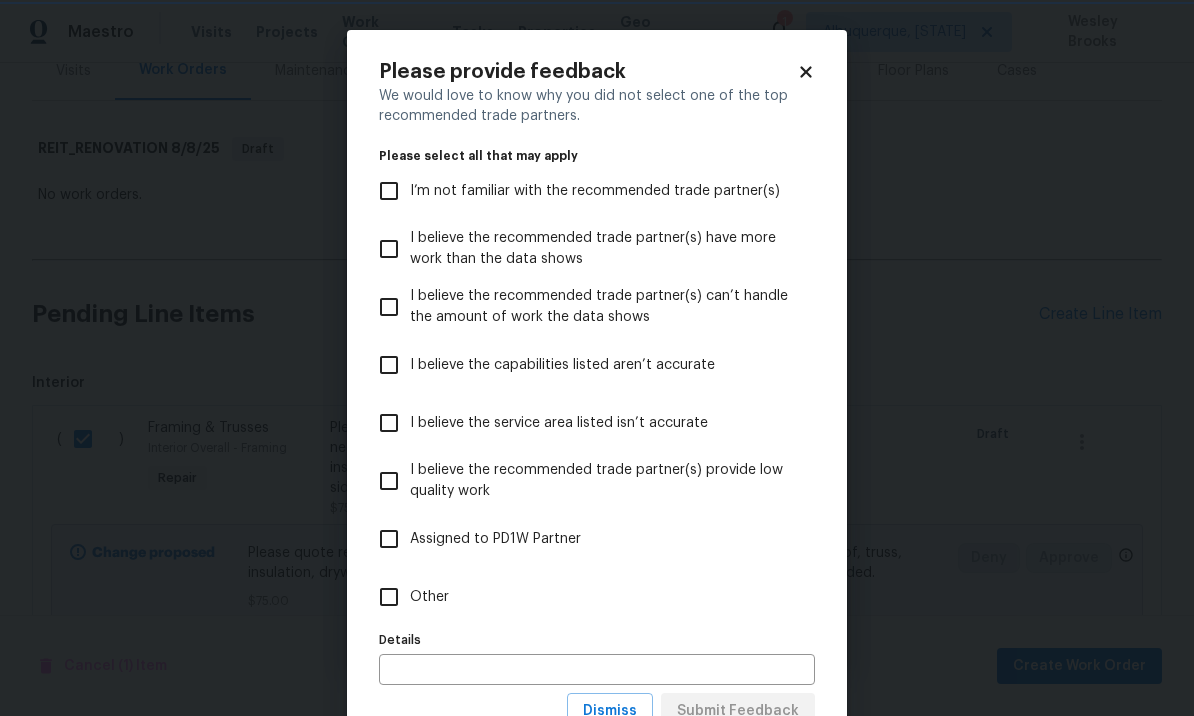 scroll, scrollTop: 0, scrollLeft: 0, axis: both 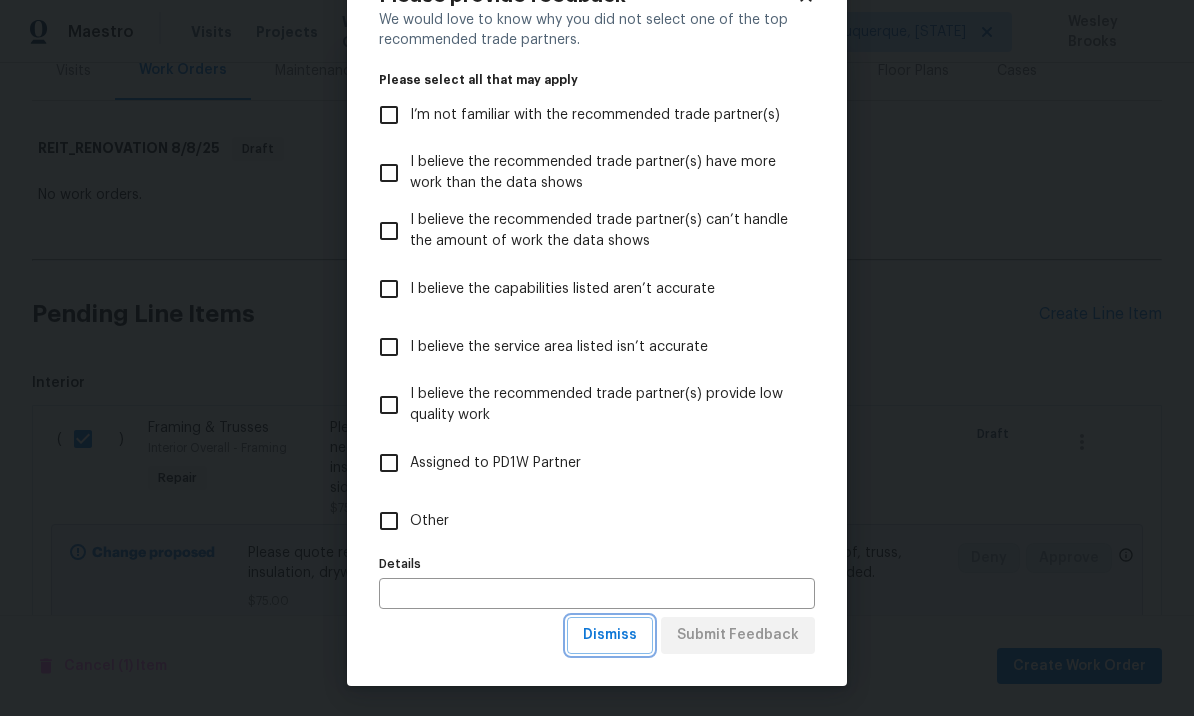 click on "Dismiss" at bounding box center [610, 635] 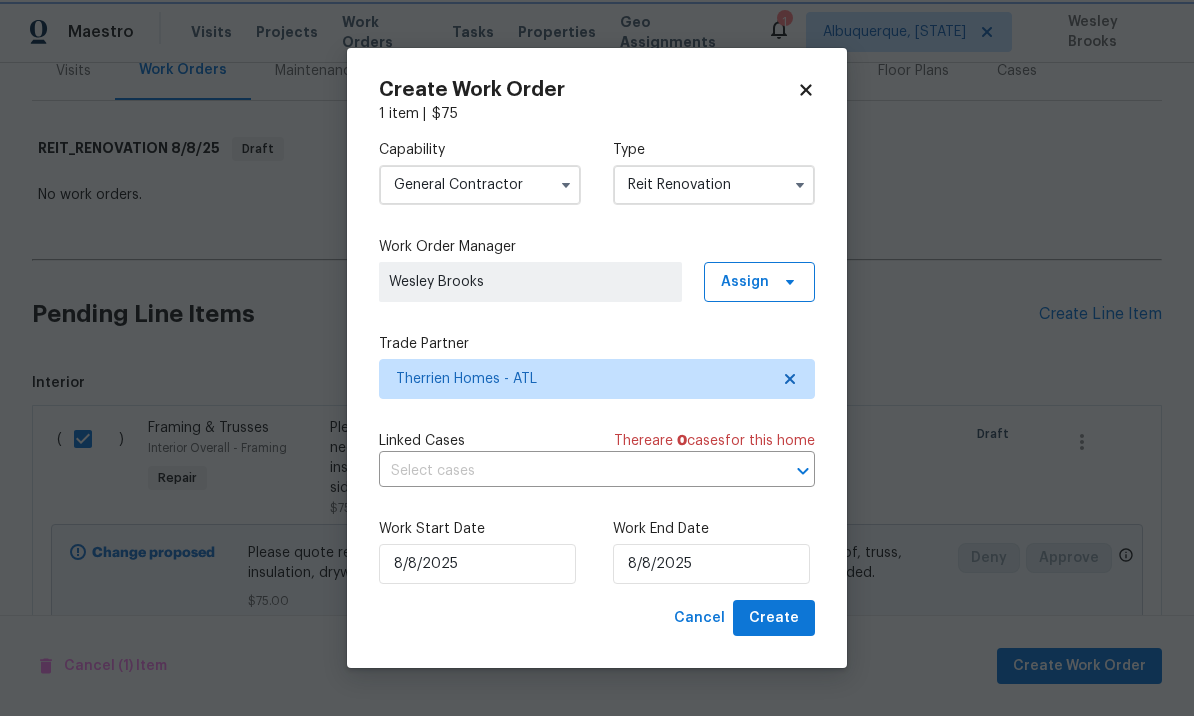 scroll, scrollTop: 0, scrollLeft: 0, axis: both 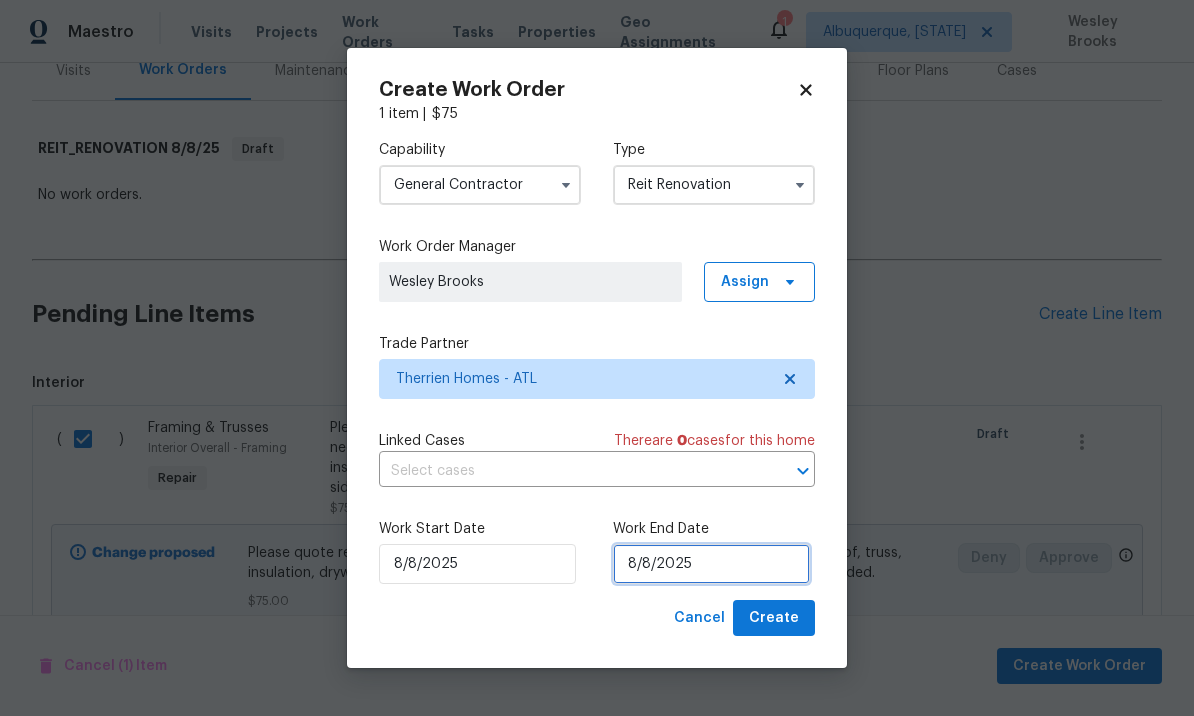 click on "8/8/2025" at bounding box center (711, 564) 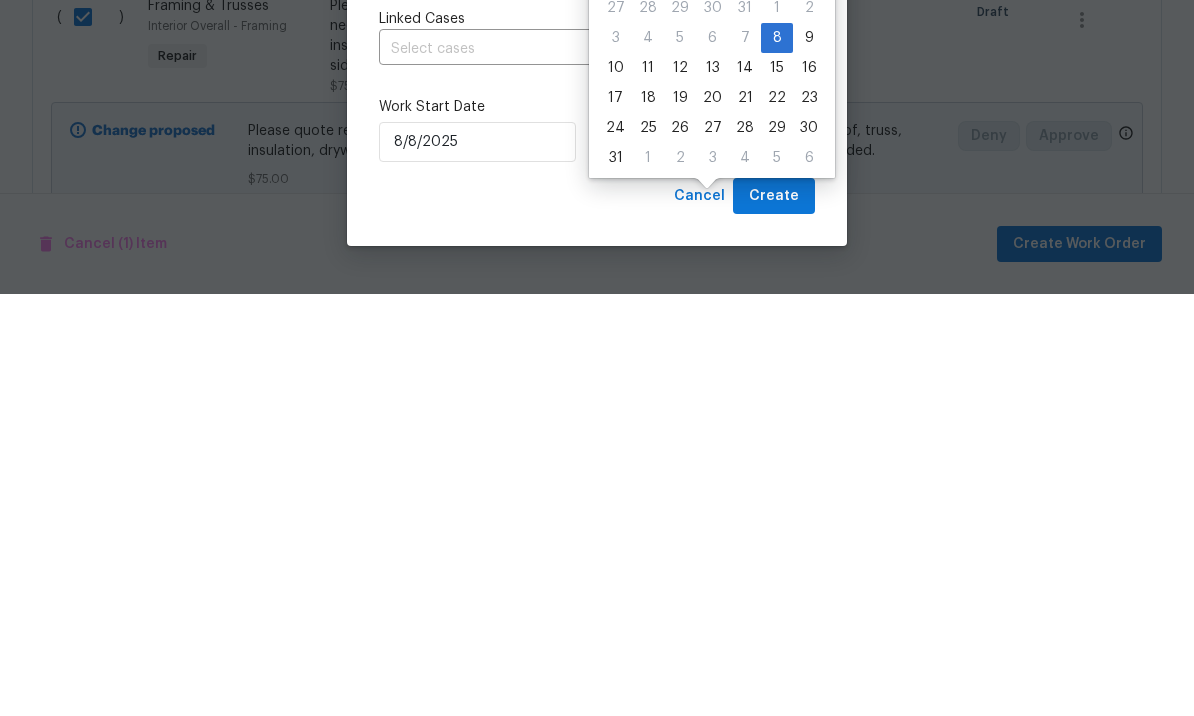 scroll, scrollTop: 69, scrollLeft: 0, axis: vertical 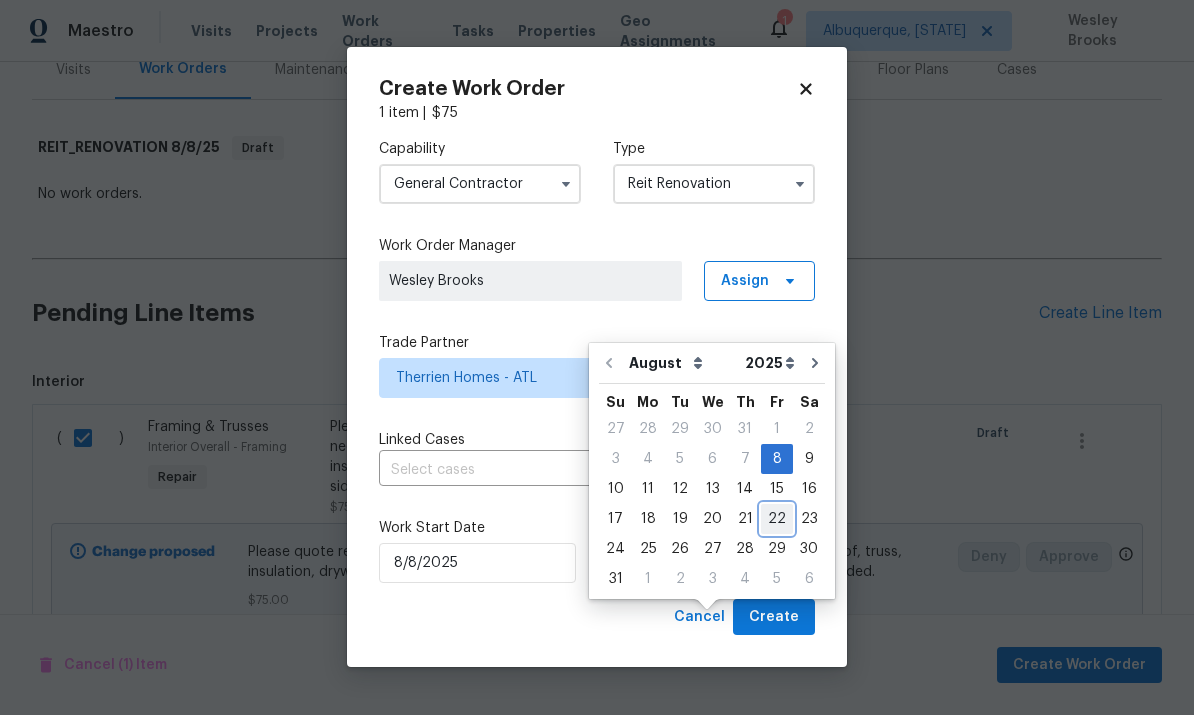 click on "22" at bounding box center [777, 520] 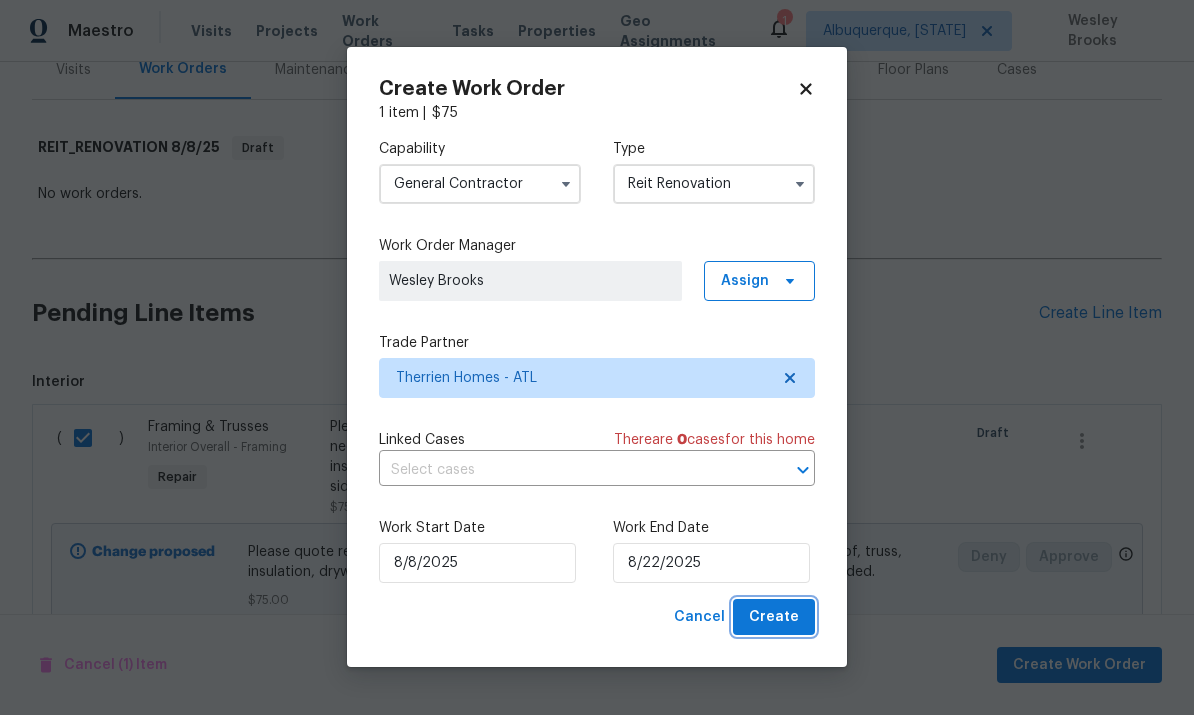 click on "Create" at bounding box center (774, 618) 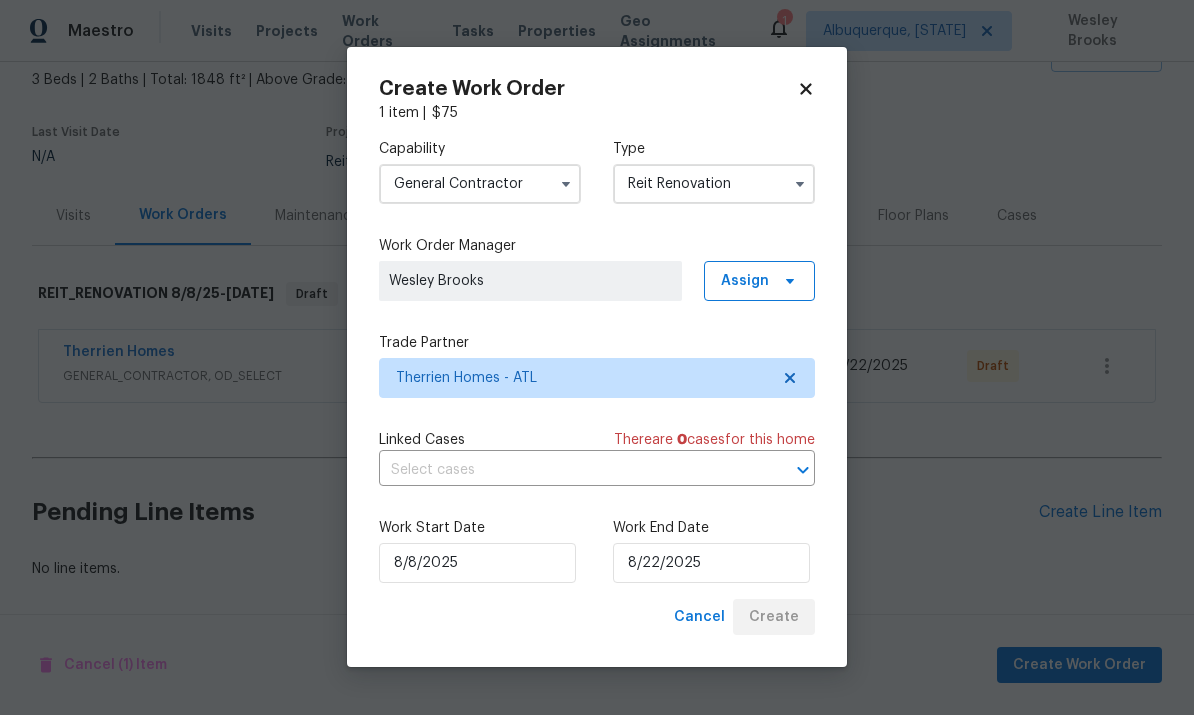 scroll, scrollTop: 46, scrollLeft: 0, axis: vertical 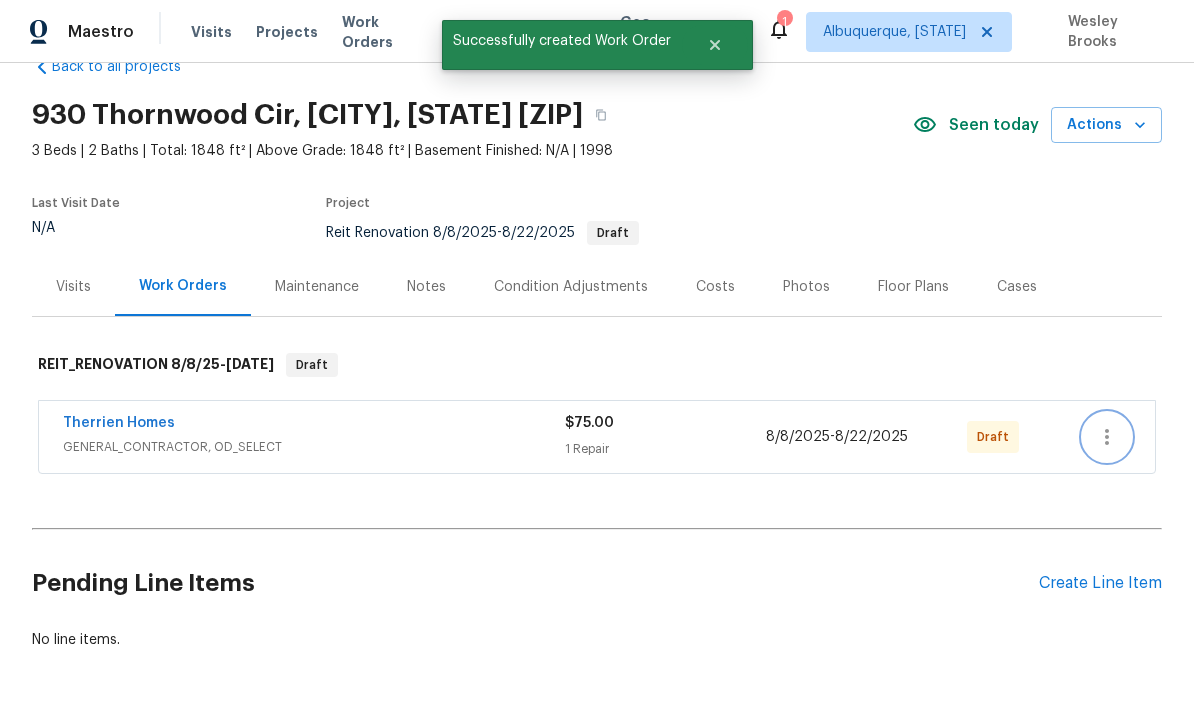 click 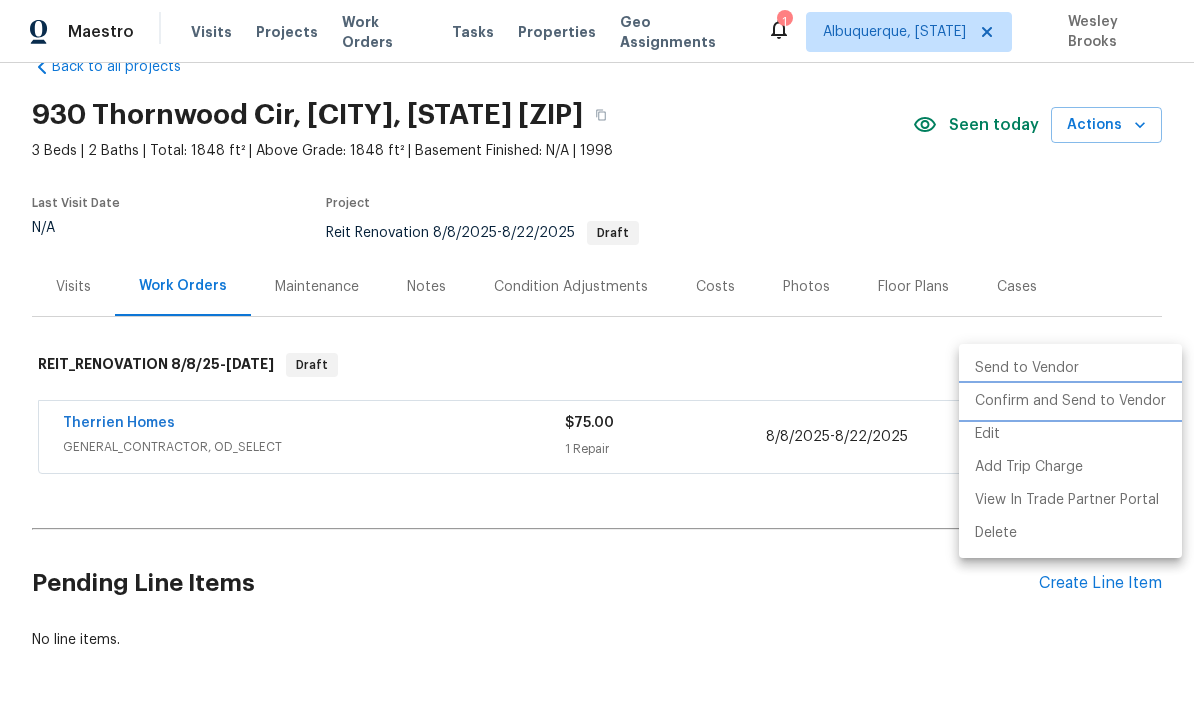 click on "Confirm and Send to Vendor" at bounding box center (1070, 401) 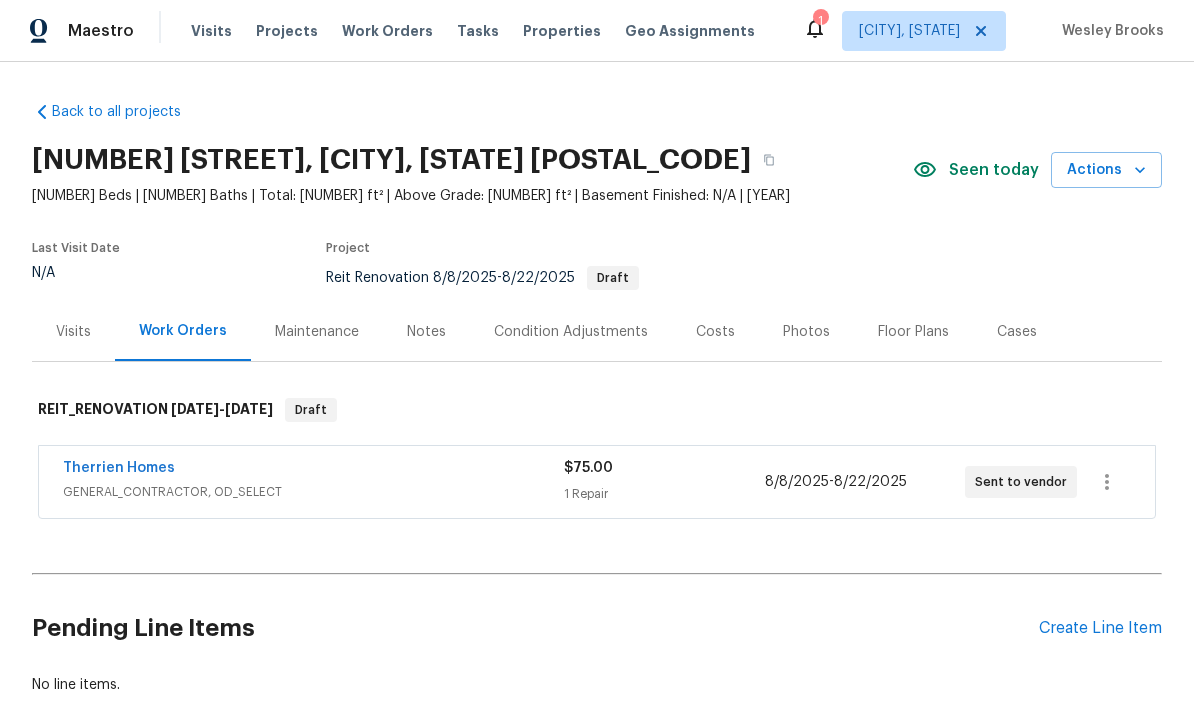 scroll, scrollTop: 1, scrollLeft: 0, axis: vertical 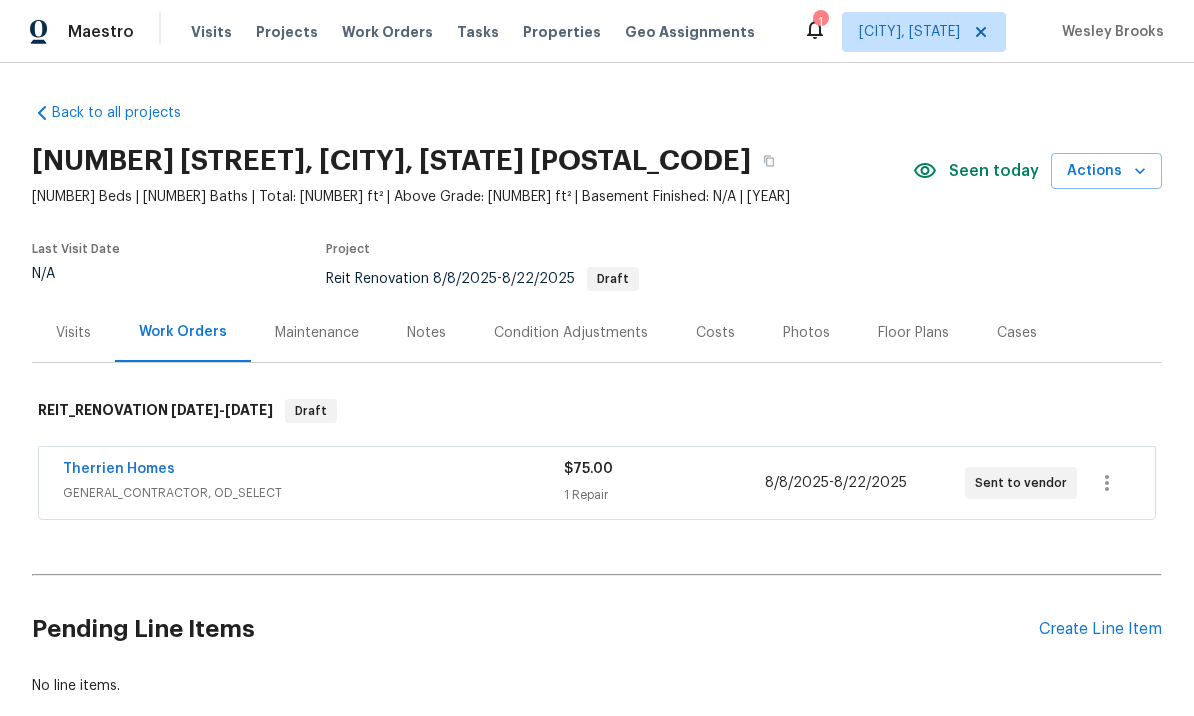 click on "Therrien Homes" at bounding box center (119, 469) 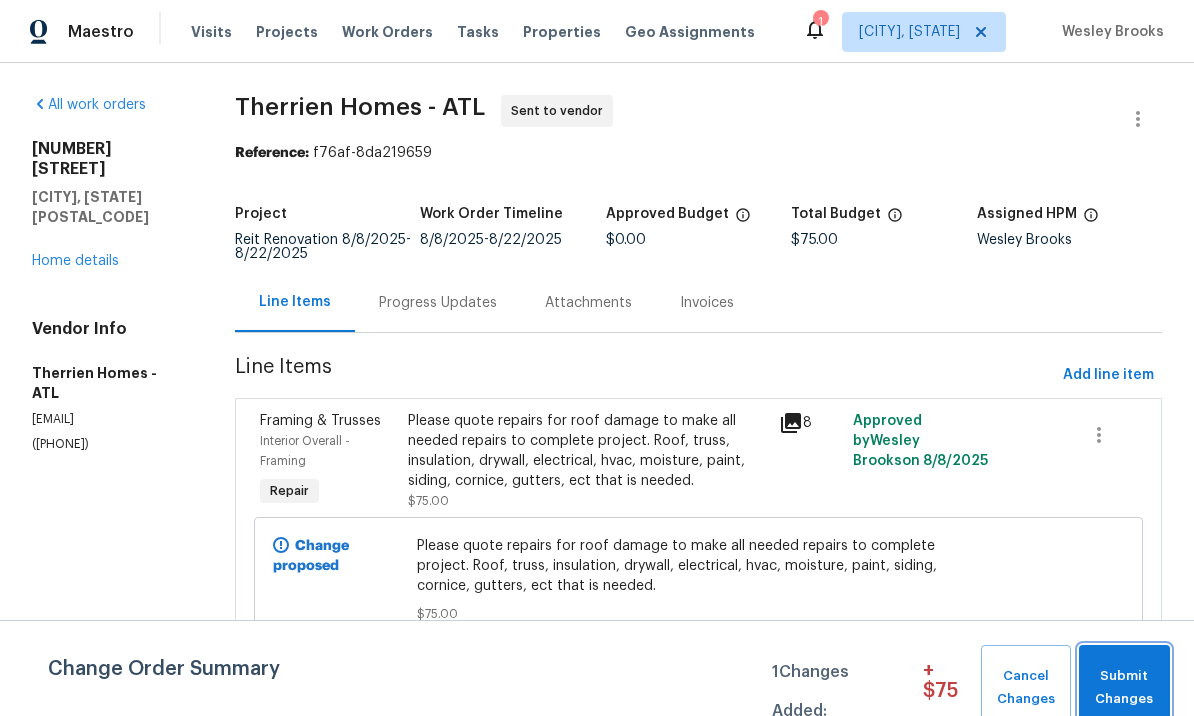 click on "Submit Changes" at bounding box center [1124, 688] 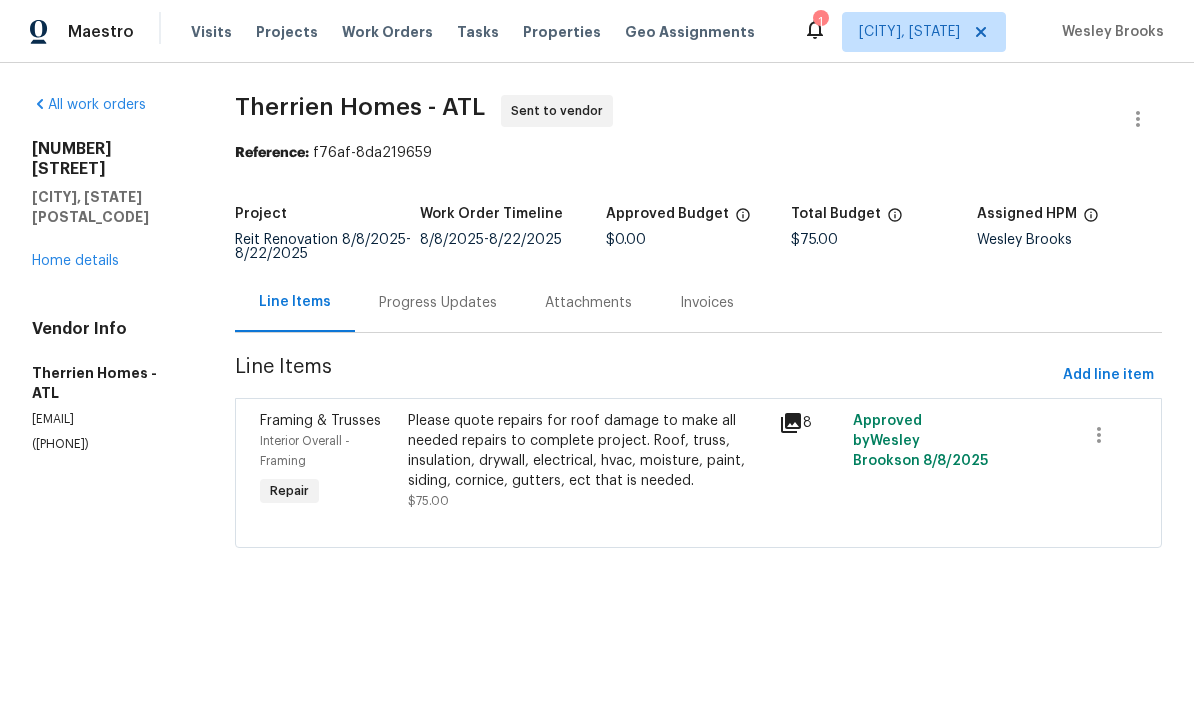 click on "Progress Updates" at bounding box center (438, 303) 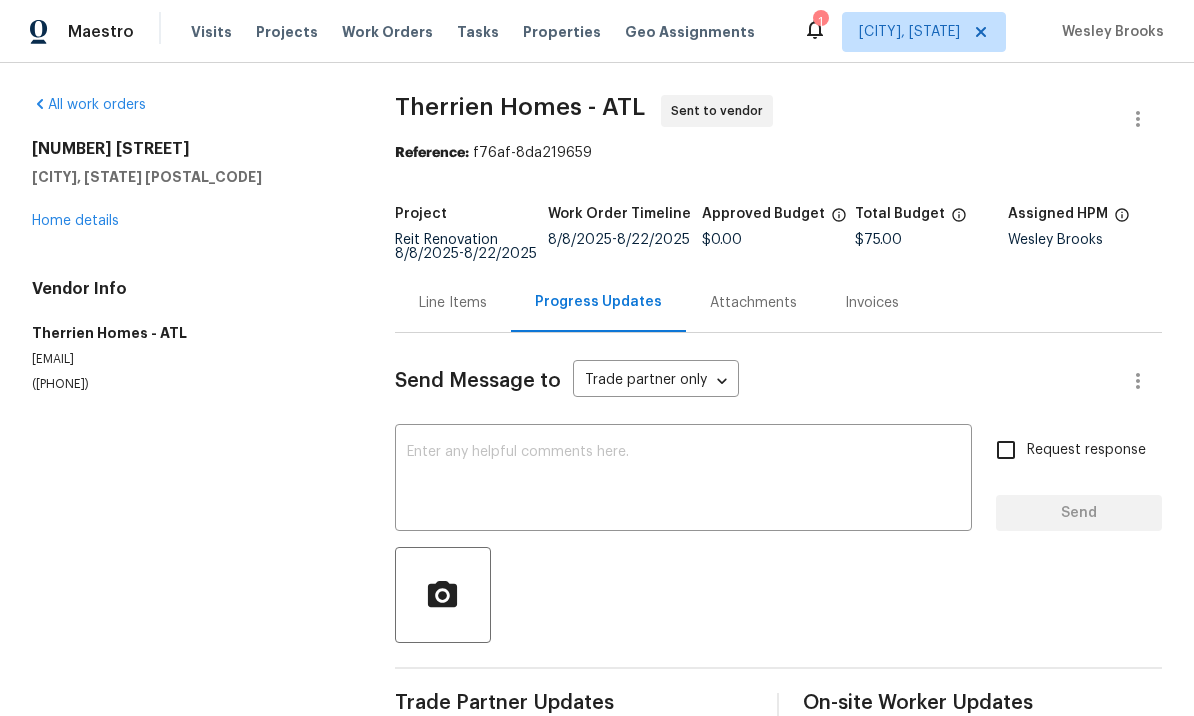 click at bounding box center [683, 480] 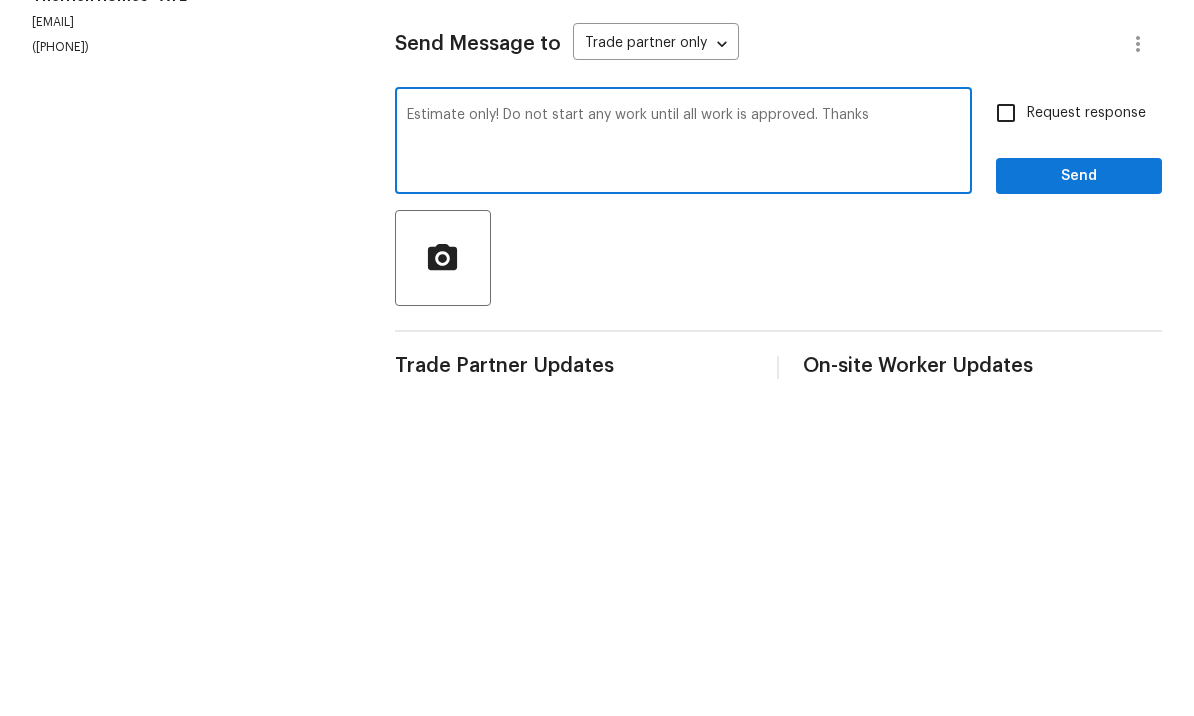 type on "Estimate only! Do not start any work until all work is approved. Thanks" 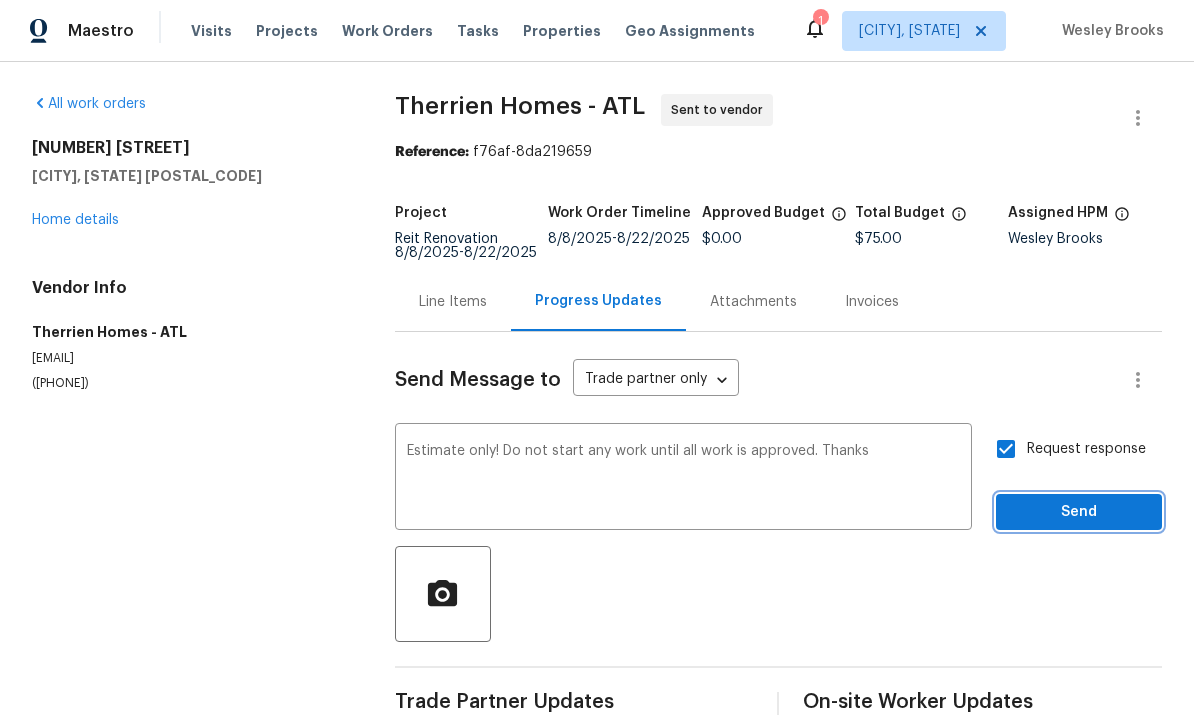 click on "Send" at bounding box center [1079, 513] 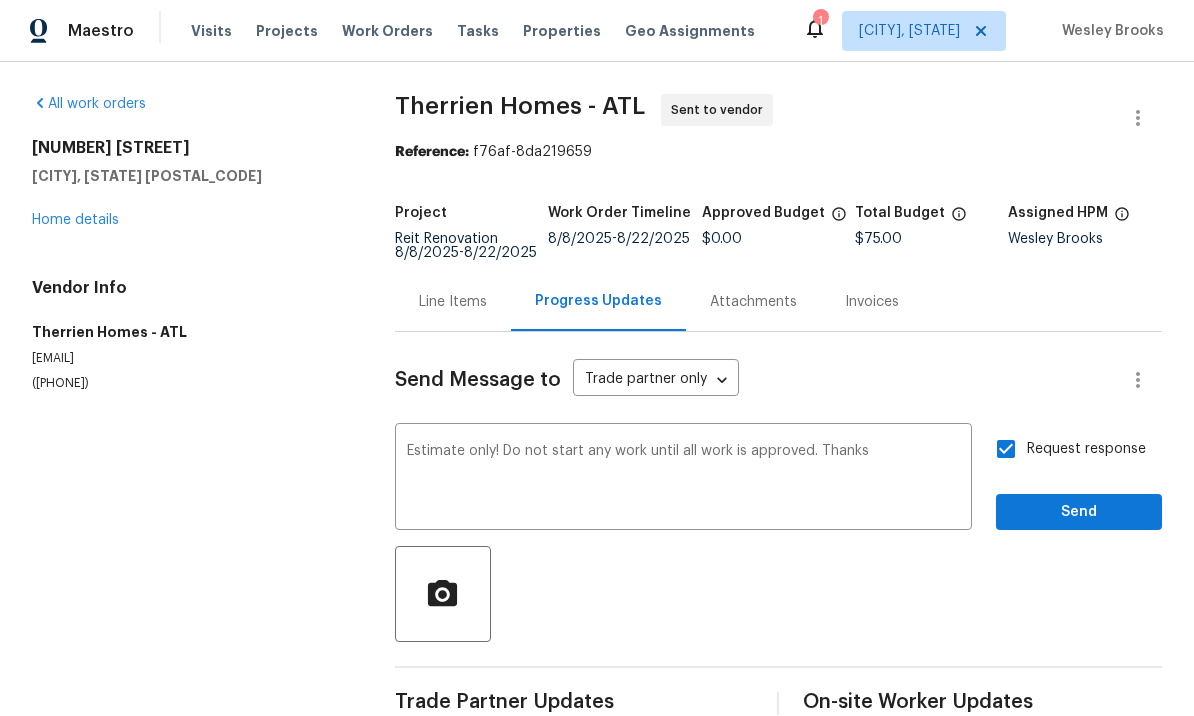 scroll, scrollTop: 43, scrollLeft: 0, axis: vertical 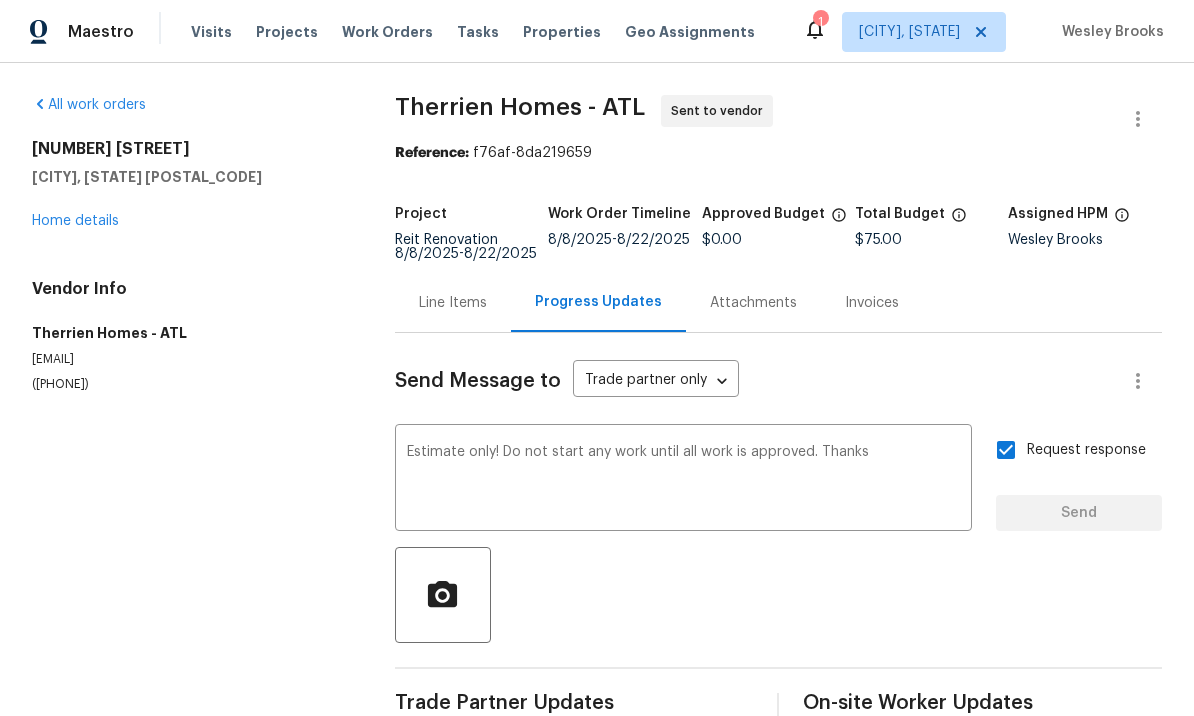 type 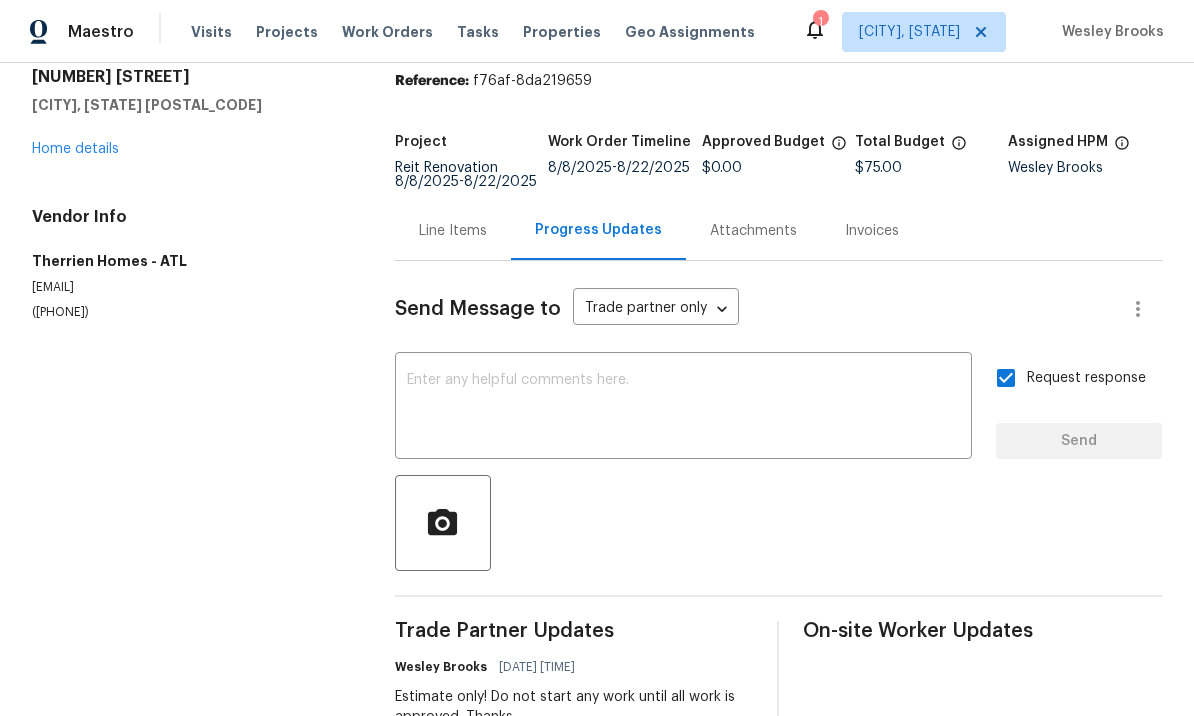 scroll, scrollTop: 71, scrollLeft: 0, axis: vertical 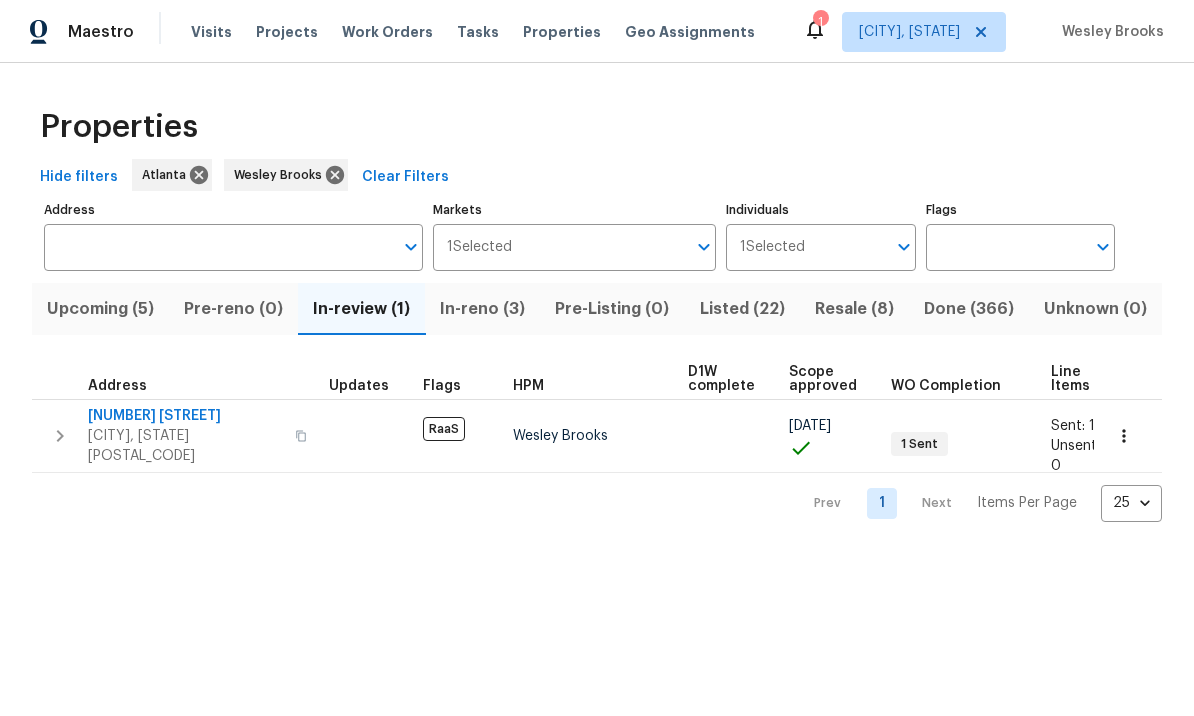 click on "In-reno (3)" at bounding box center [482, 309] 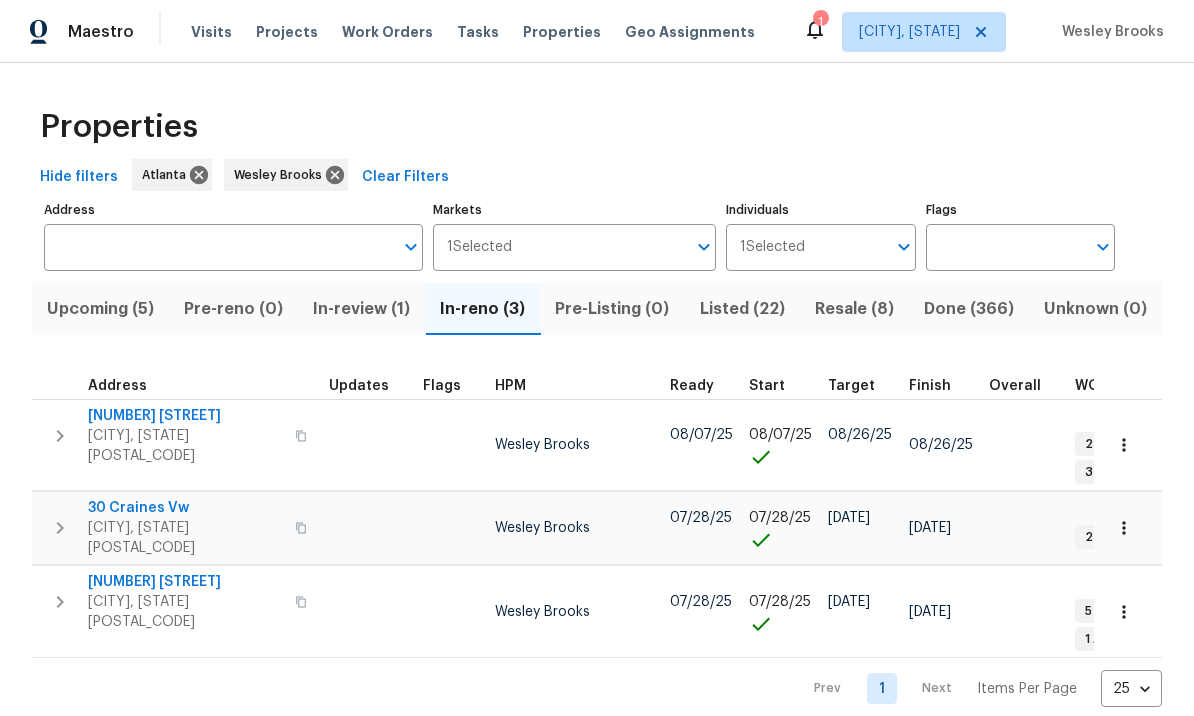 click on "1104 Maple Dr" at bounding box center (185, 582) 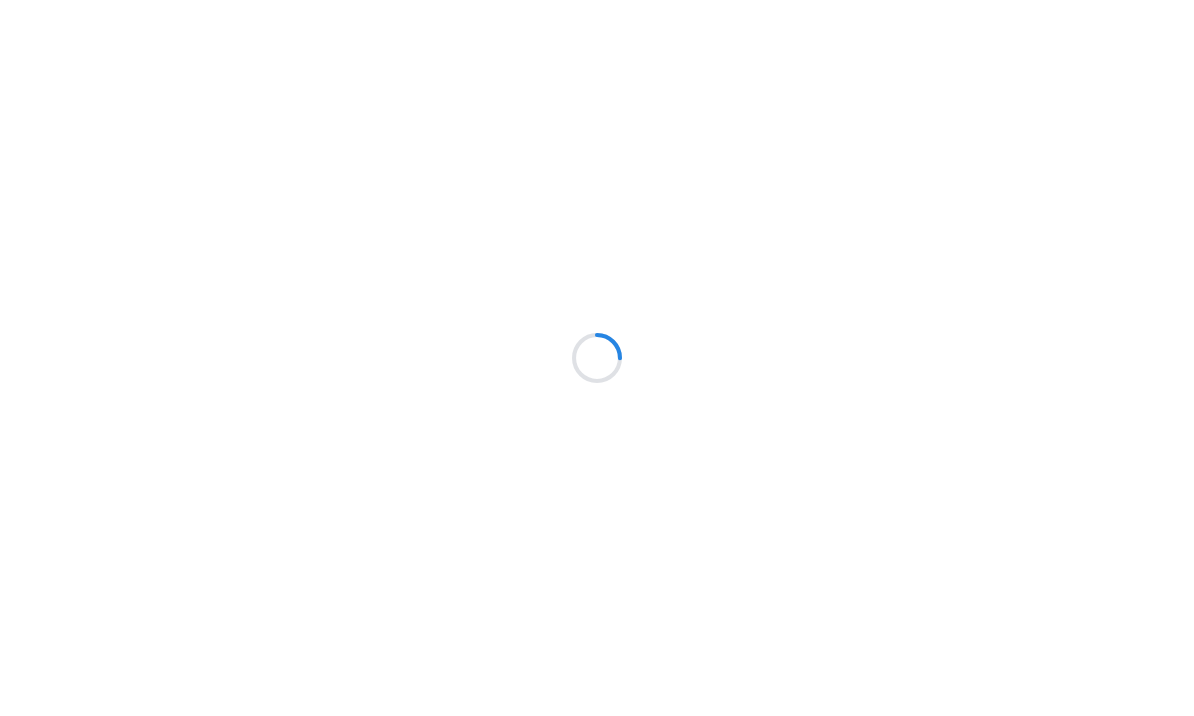 scroll, scrollTop: 0, scrollLeft: 0, axis: both 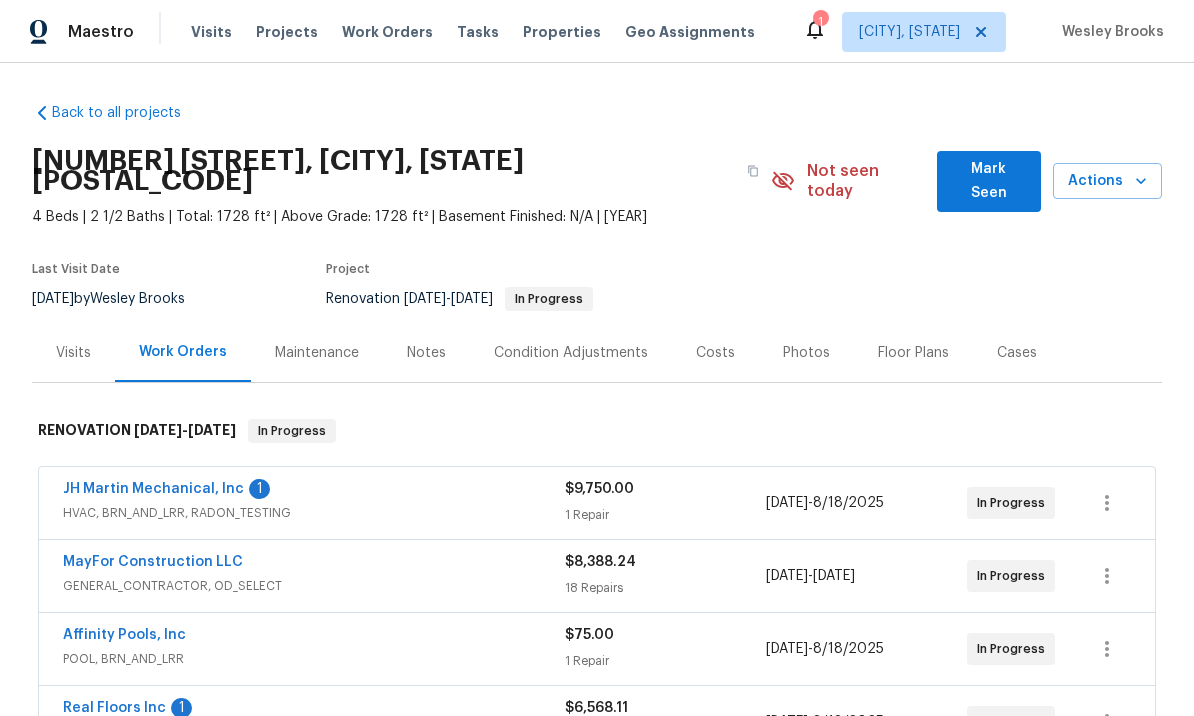 click on "Notes" at bounding box center [426, 352] 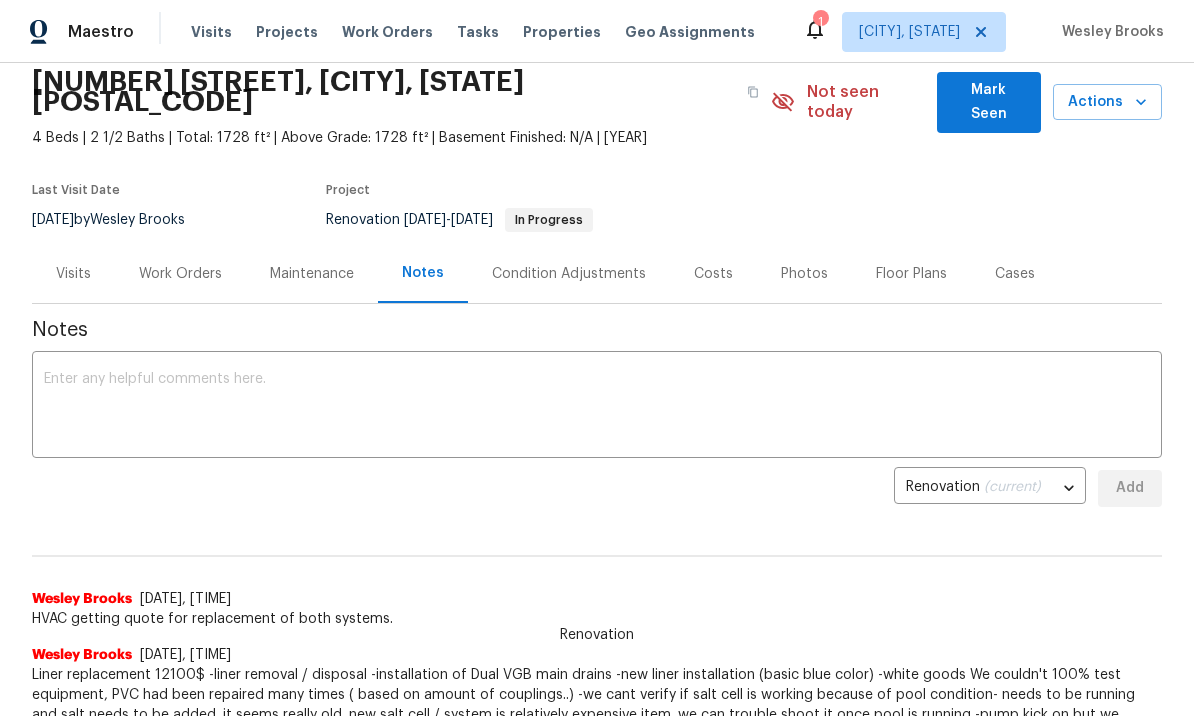 scroll, scrollTop: 61, scrollLeft: 0, axis: vertical 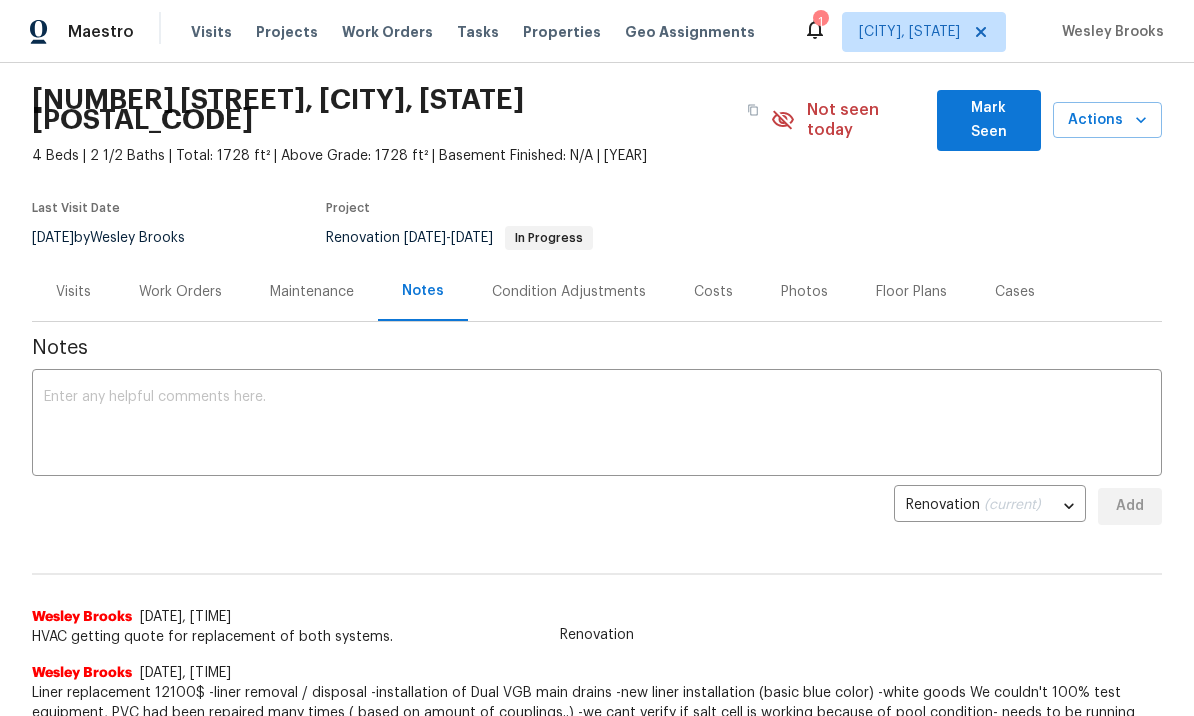 click at bounding box center (597, 425) 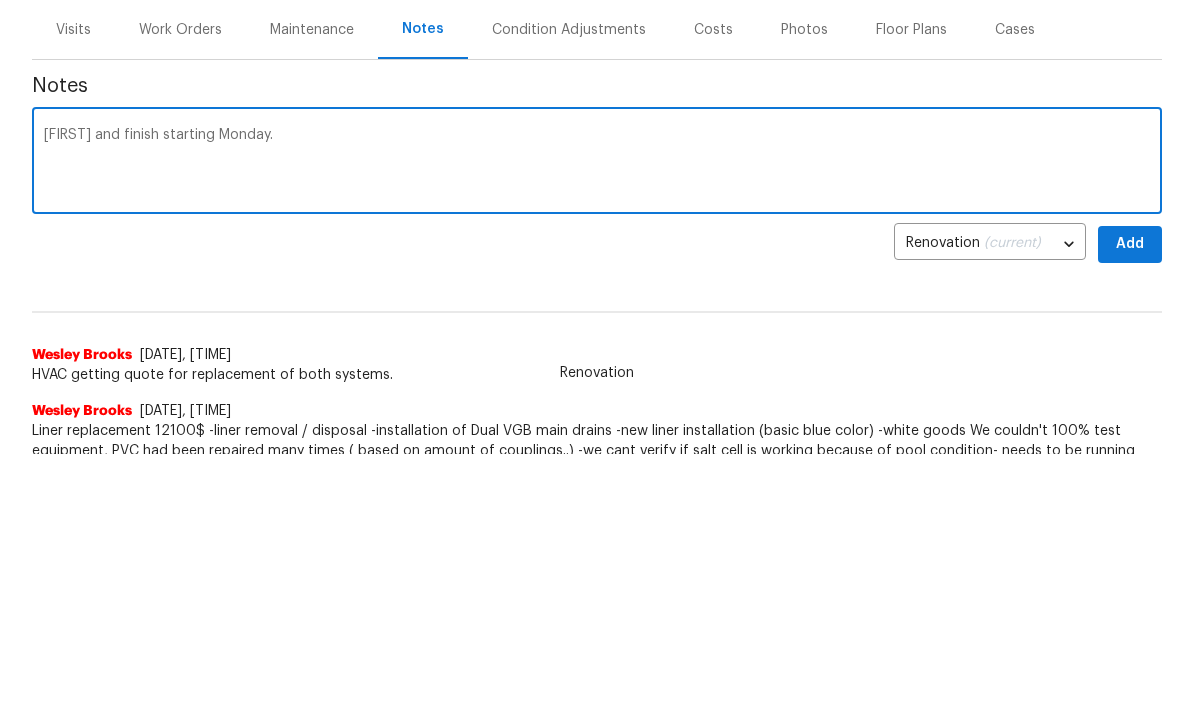 type on "[FIRST] and finish starting Monday." 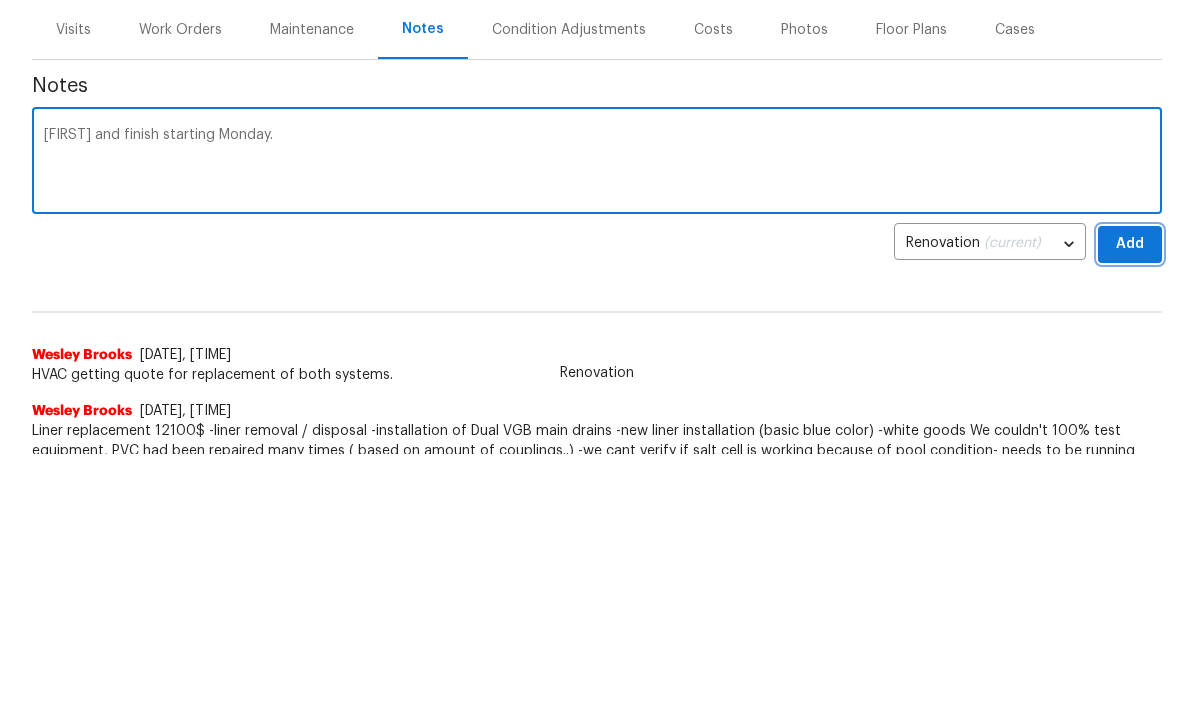 click on "Add" at bounding box center (1130, 506) 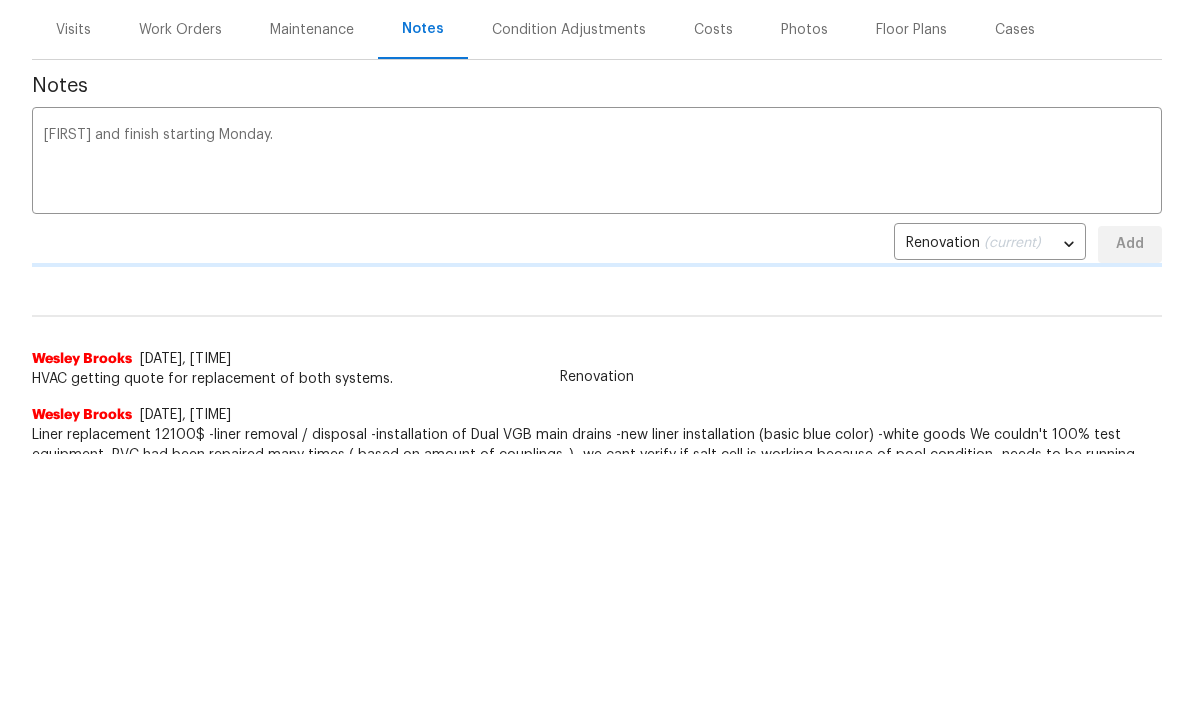 scroll, scrollTop: 262, scrollLeft: 0, axis: vertical 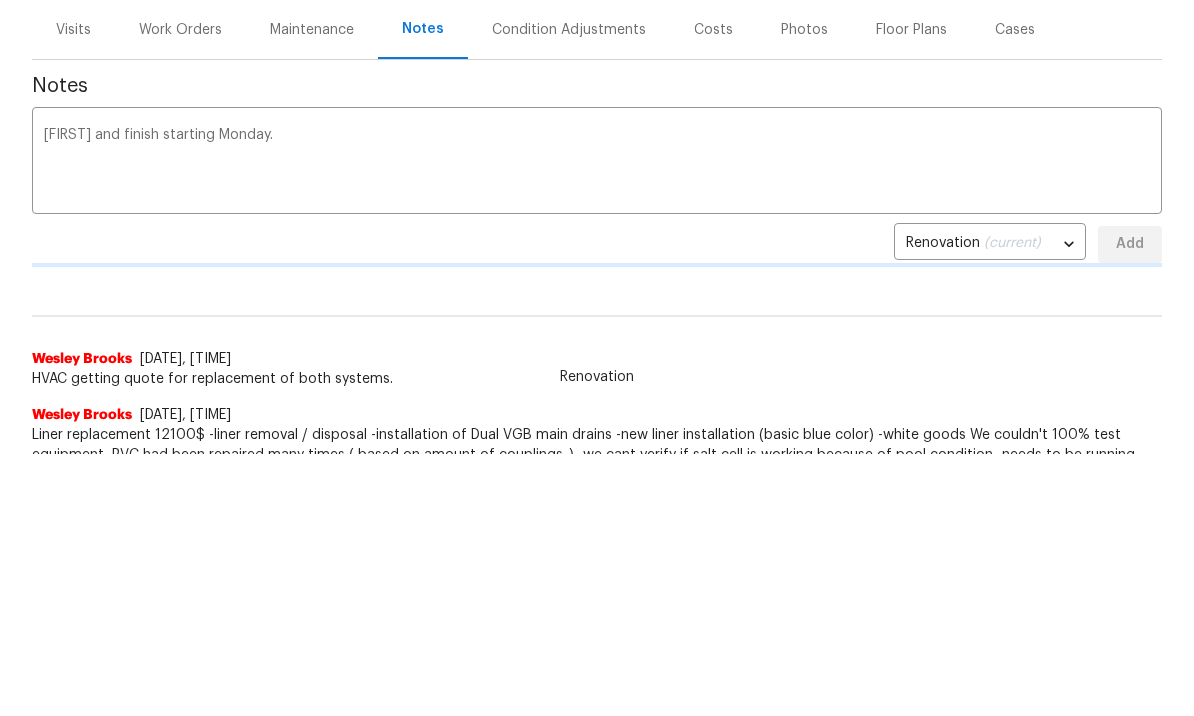 type 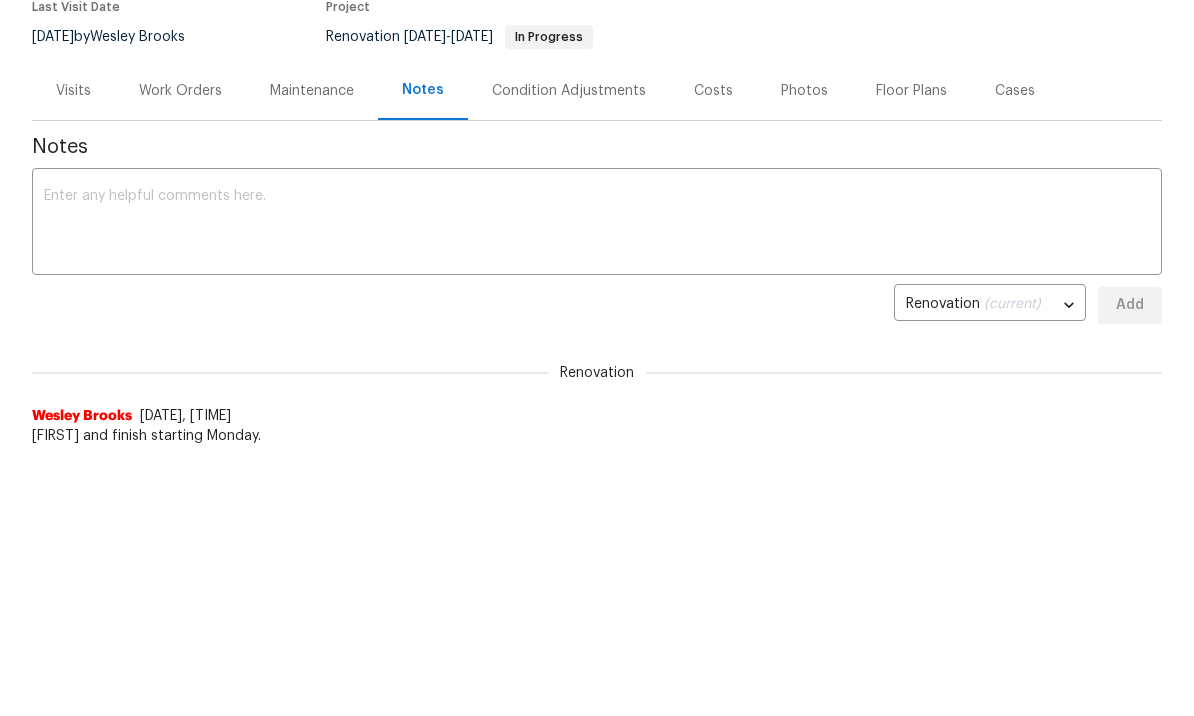 scroll, scrollTop: -1, scrollLeft: 0, axis: vertical 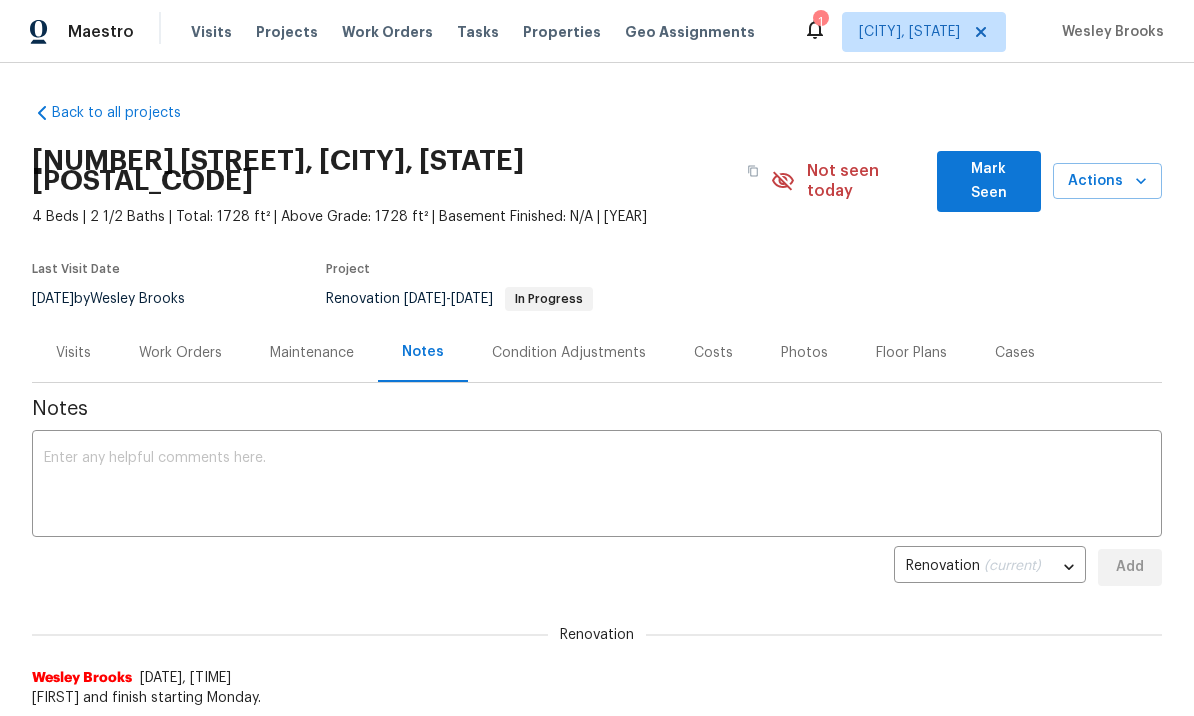click on "Visits" at bounding box center (73, 353) 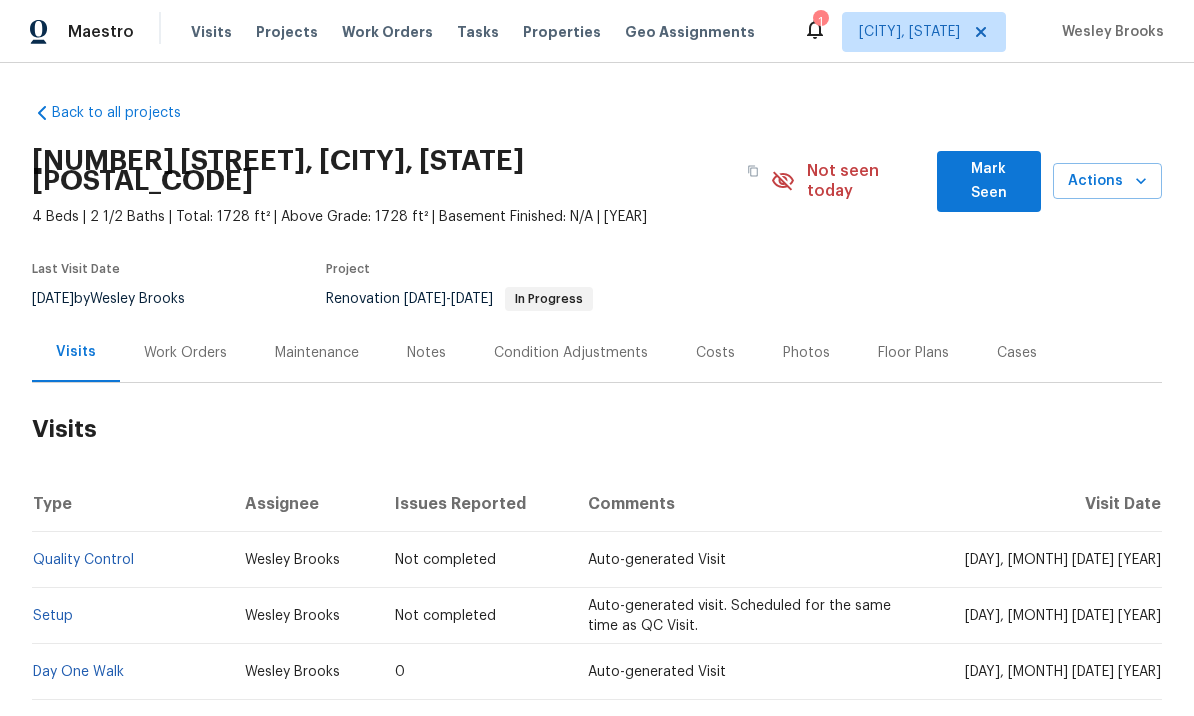 click on "Notes" at bounding box center [426, 353] 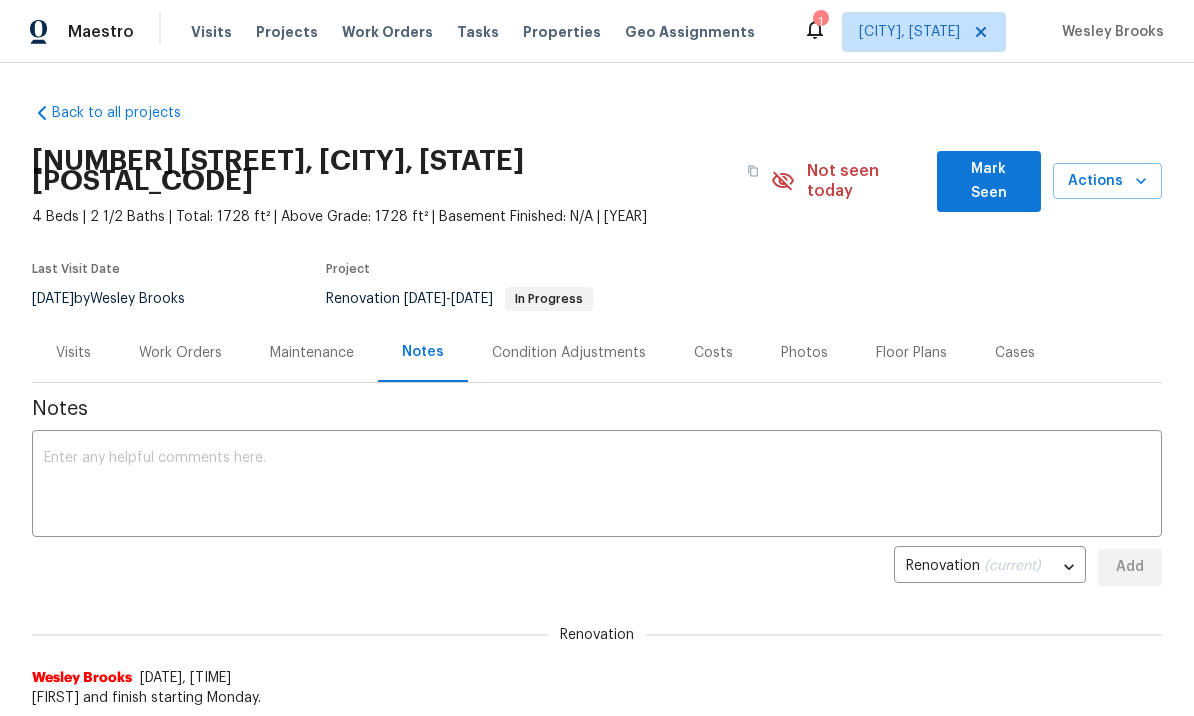 scroll, scrollTop: 0, scrollLeft: 0, axis: both 